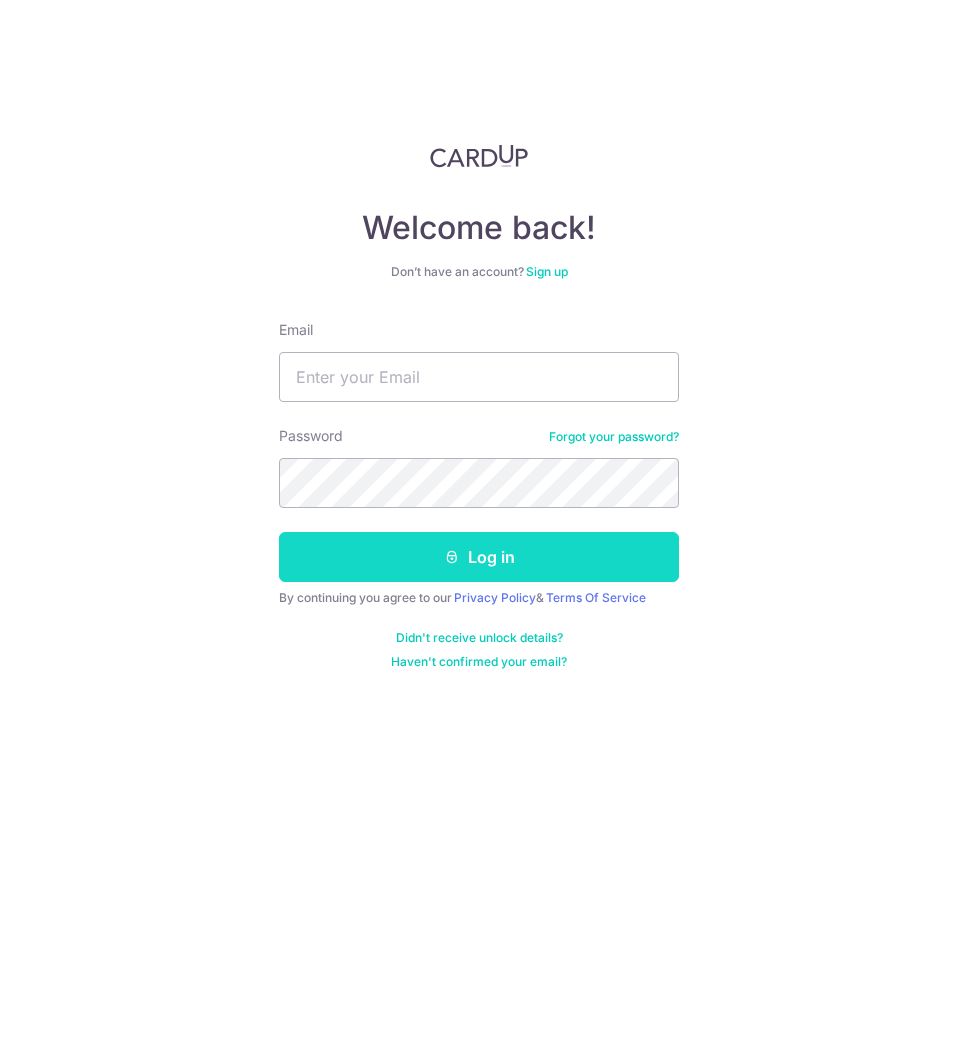scroll, scrollTop: 0, scrollLeft: 0, axis: both 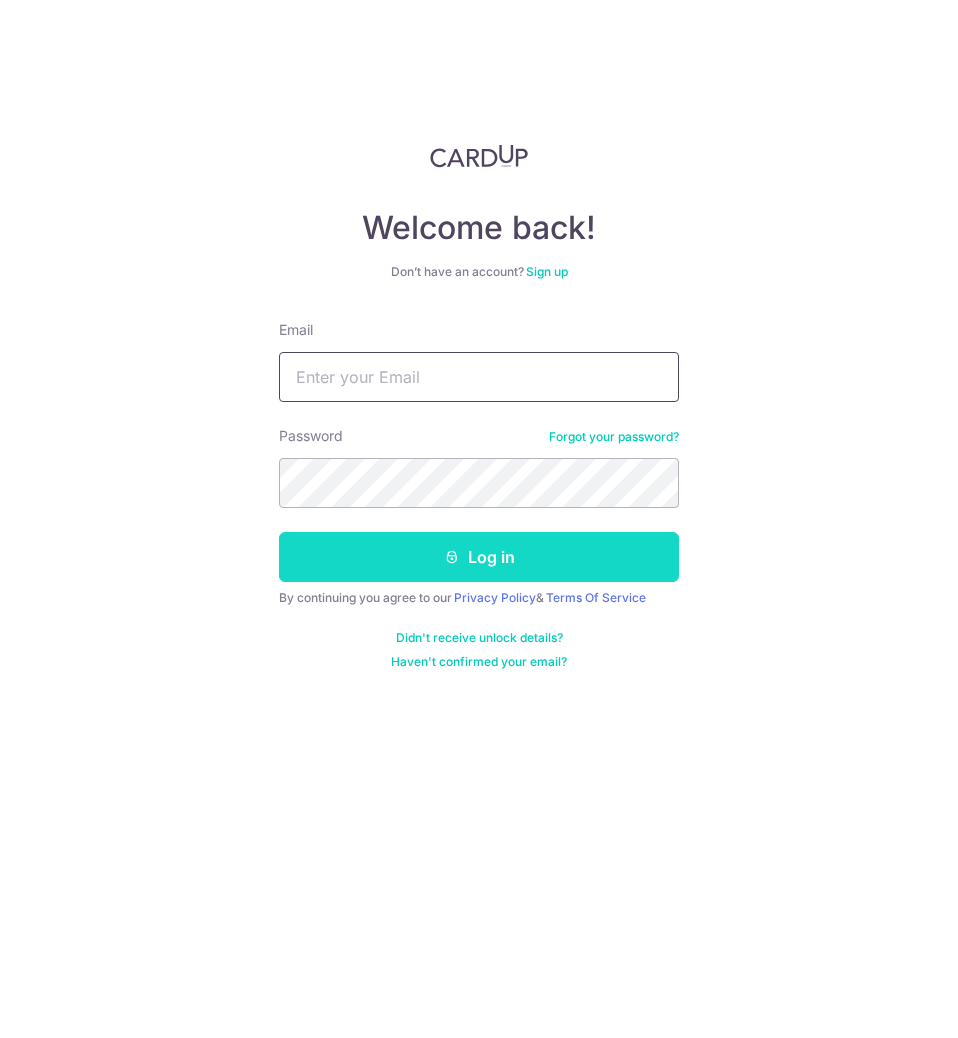 type on "itsgustin@gmail.com" 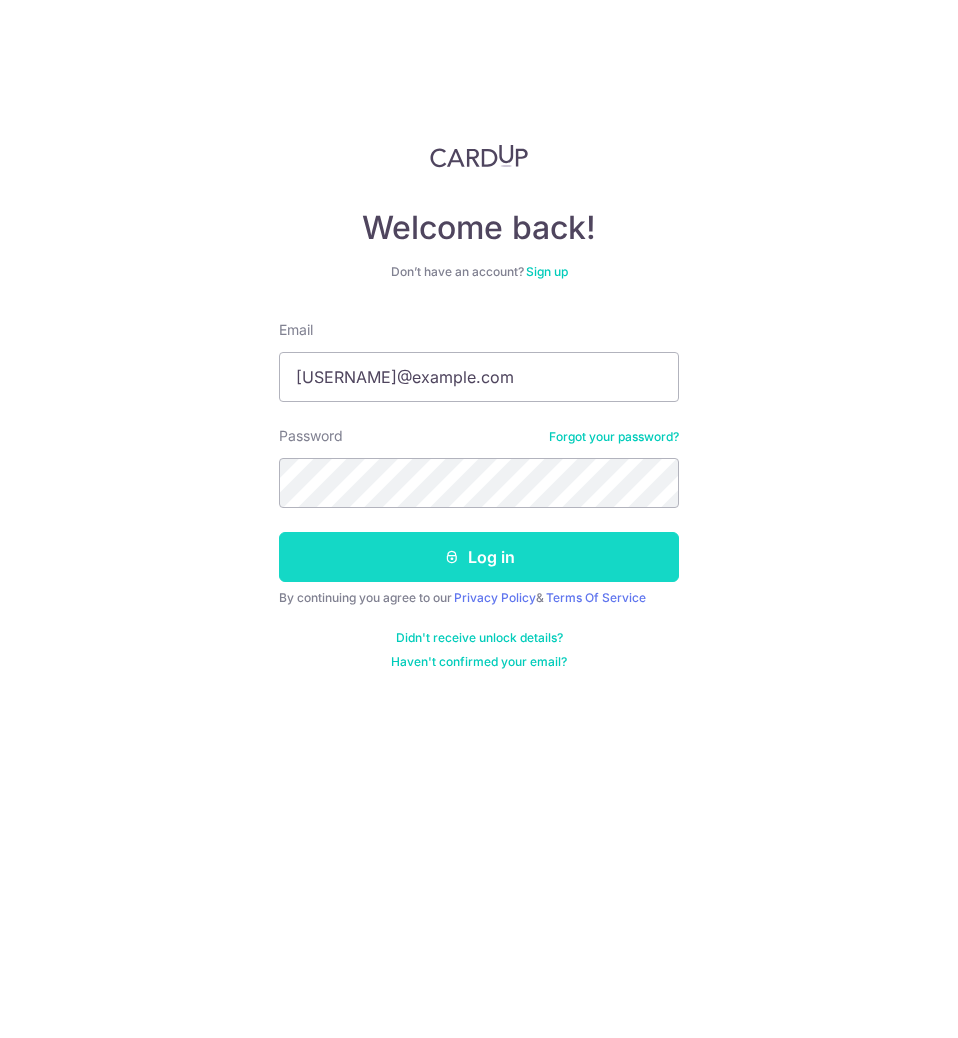 click on "Log in" at bounding box center [479, 557] 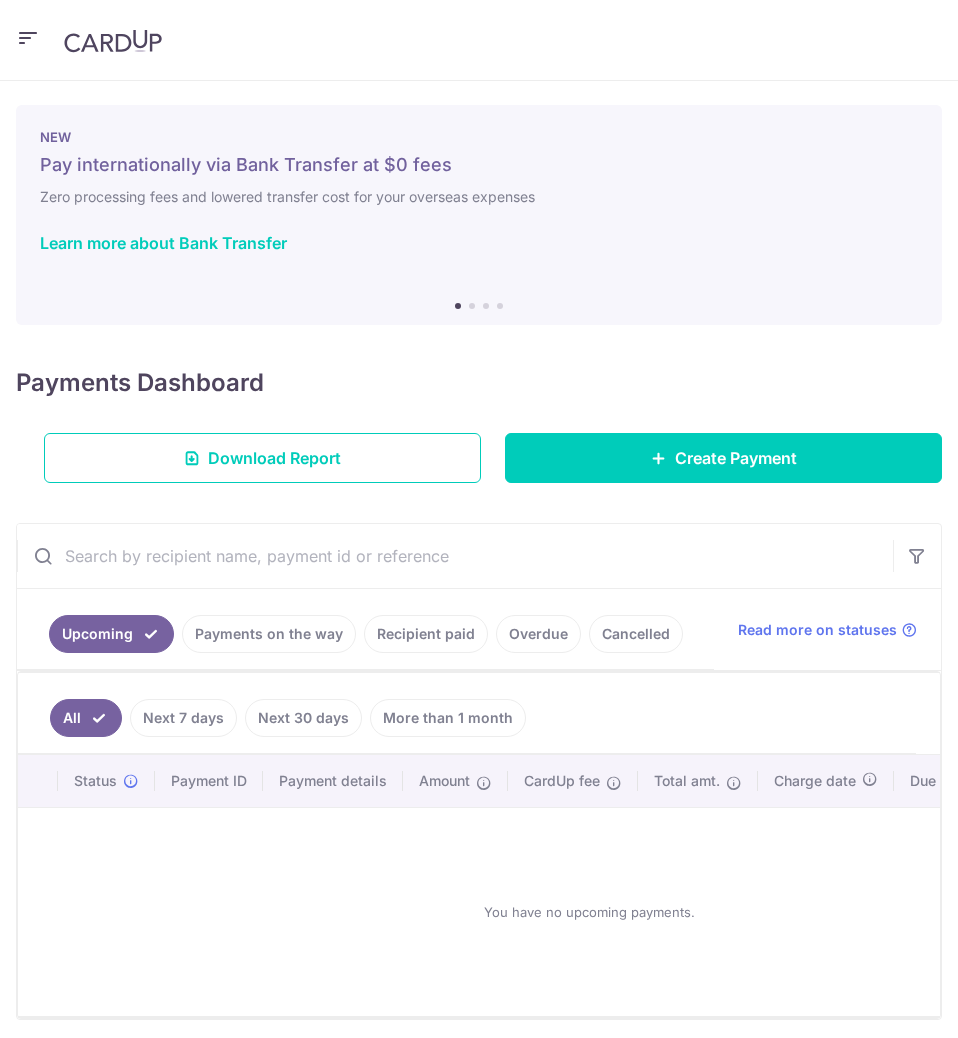 scroll, scrollTop: 0, scrollLeft: 0, axis: both 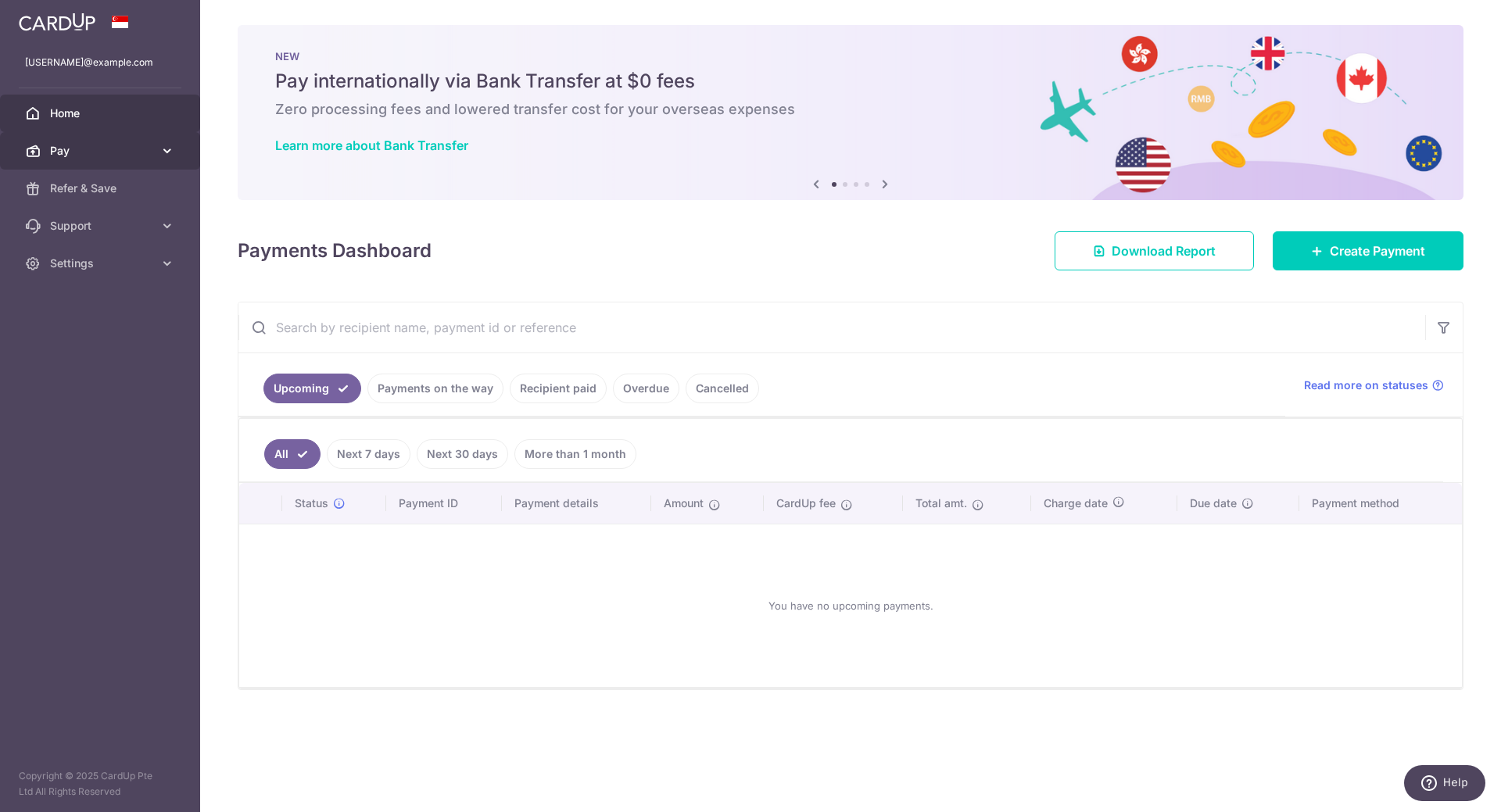 click at bounding box center [167, 151] 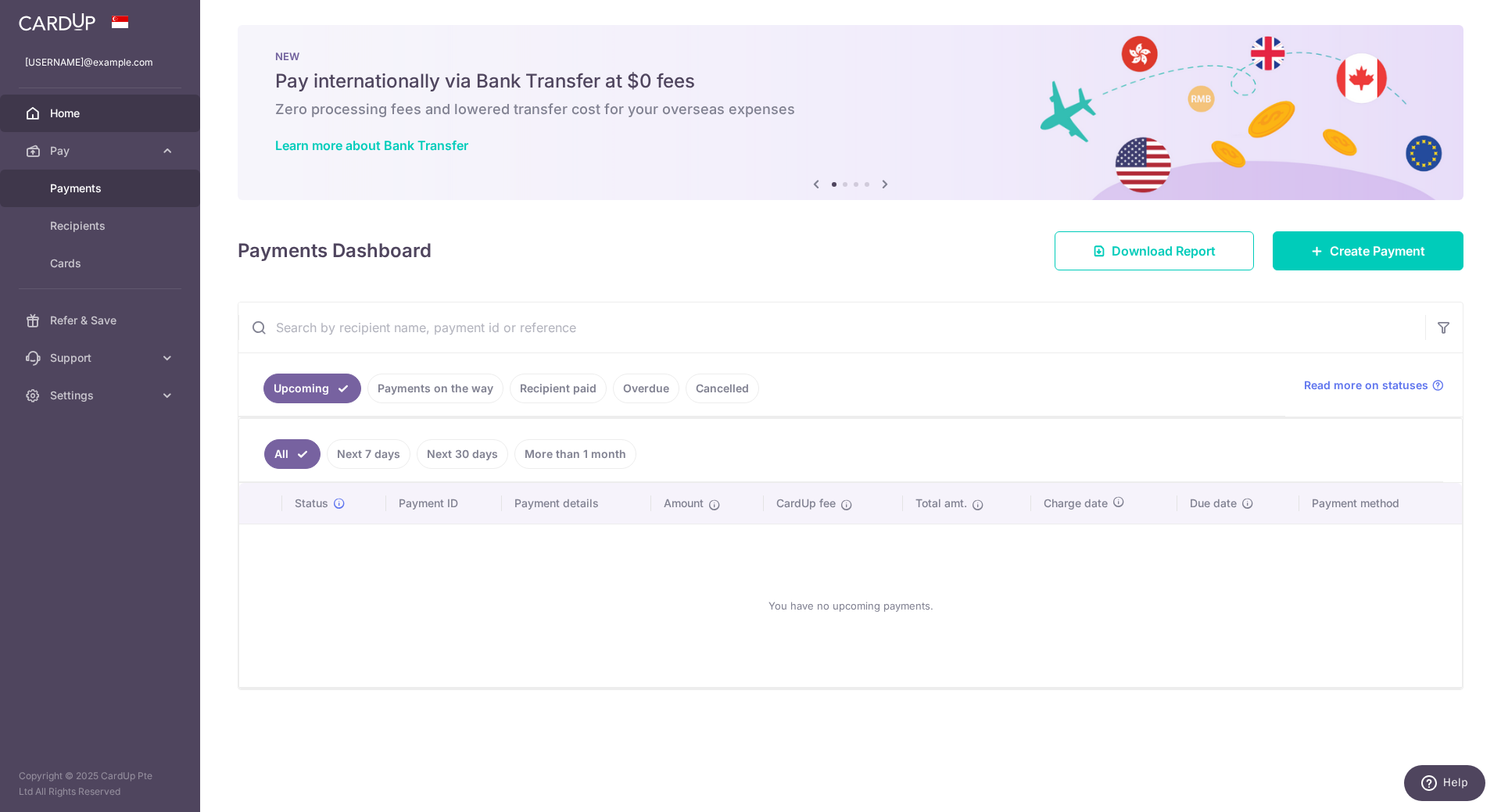 click on "Payments" at bounding box center (102, 188) 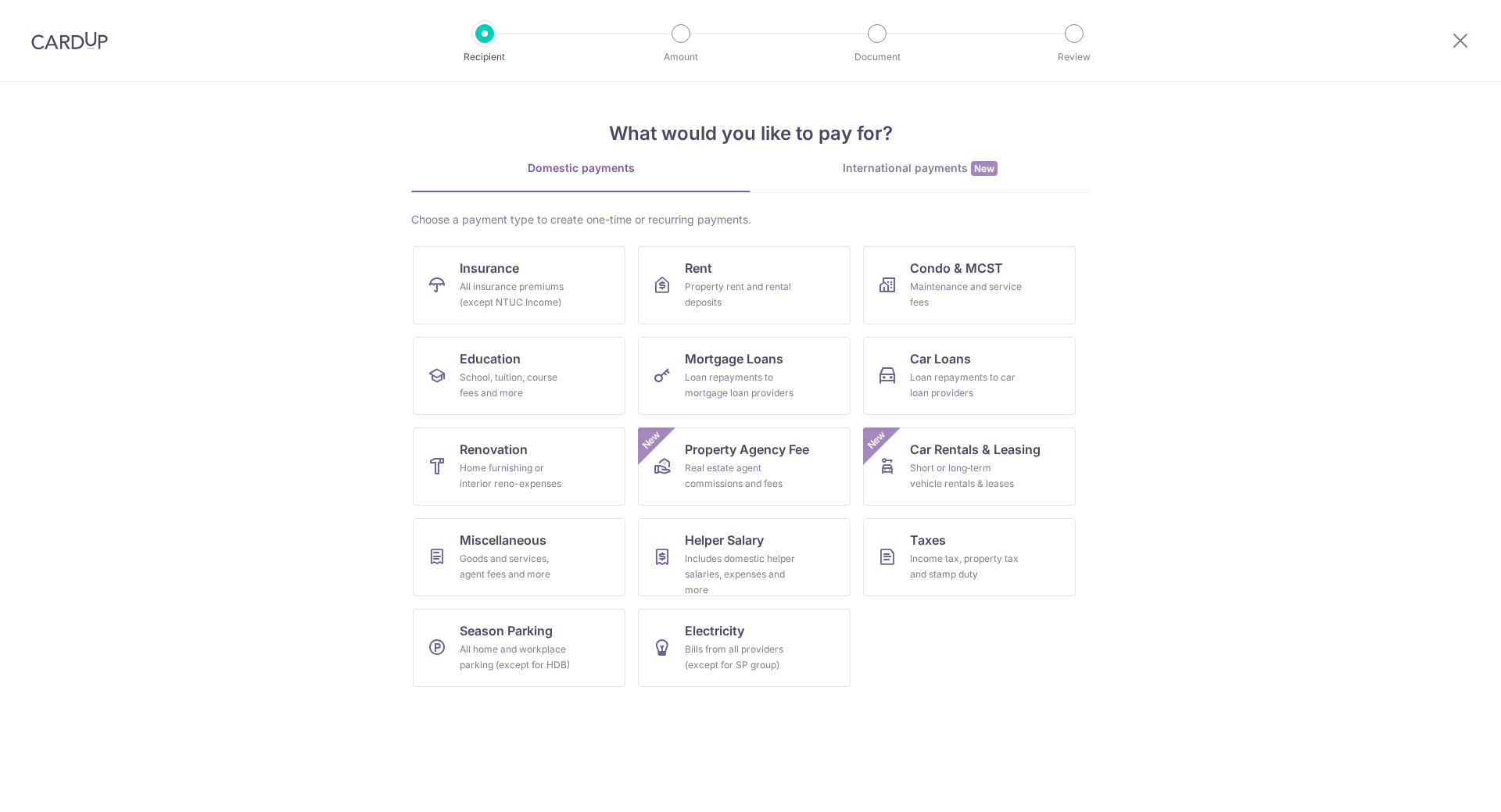scroll, scrollTop: 0, scrollLeft: 0, axis: both 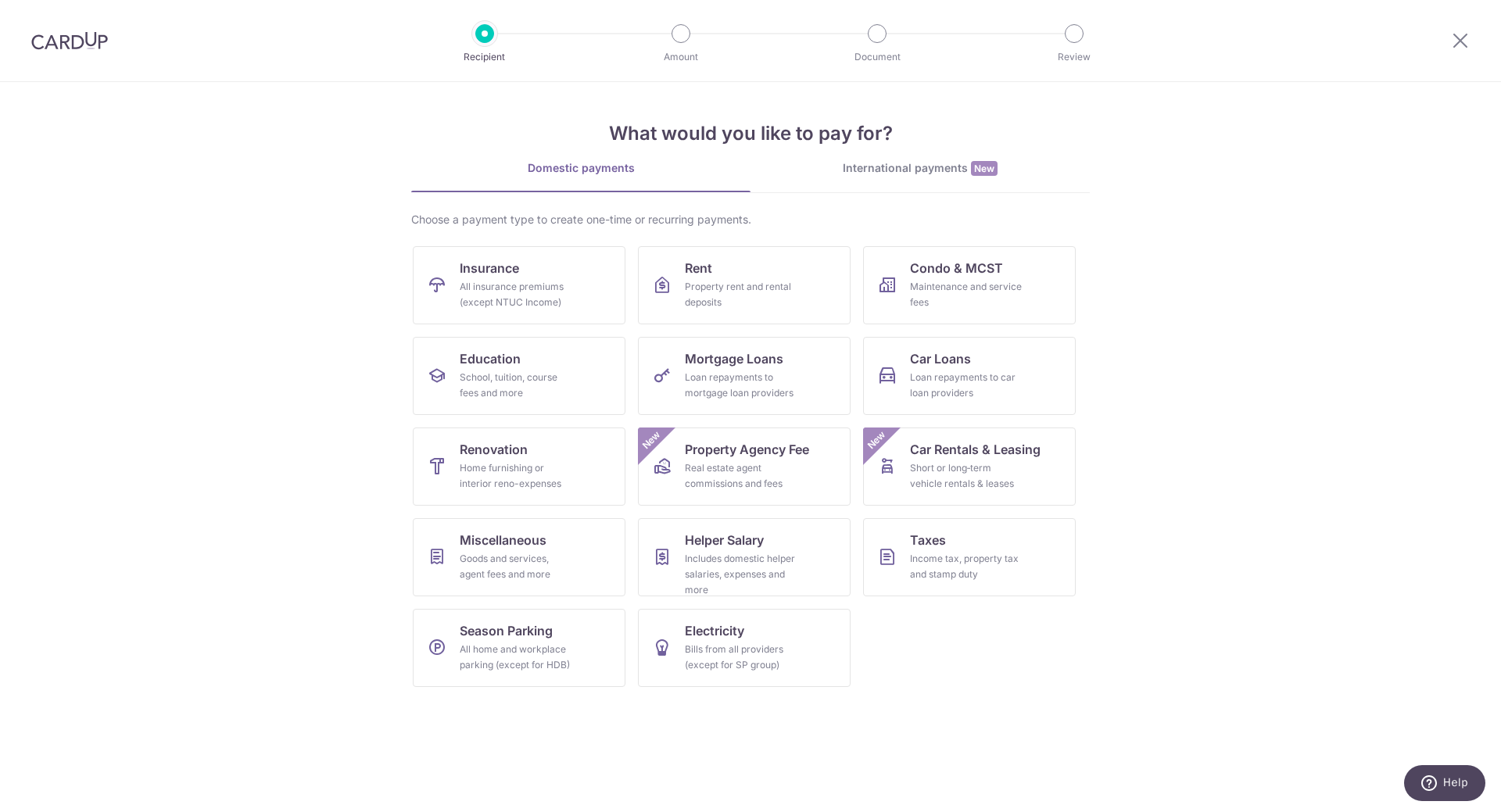 click on "International payments
New" at bounding box center (920, 168) 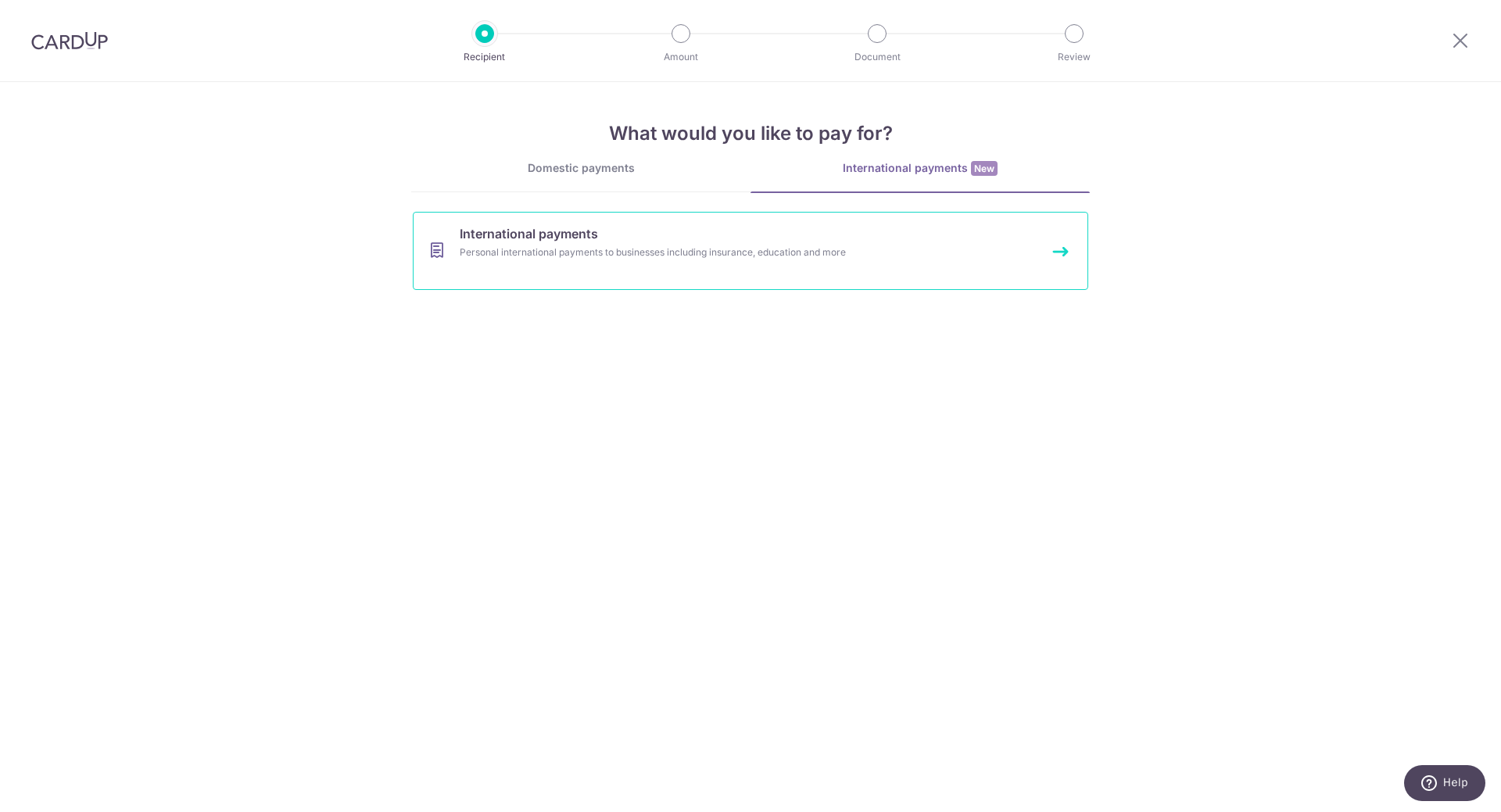 drag, startPoint x: 602, startPoint y: 297, endPoint x: 581, endPoint y: 256, distance: 46.06517 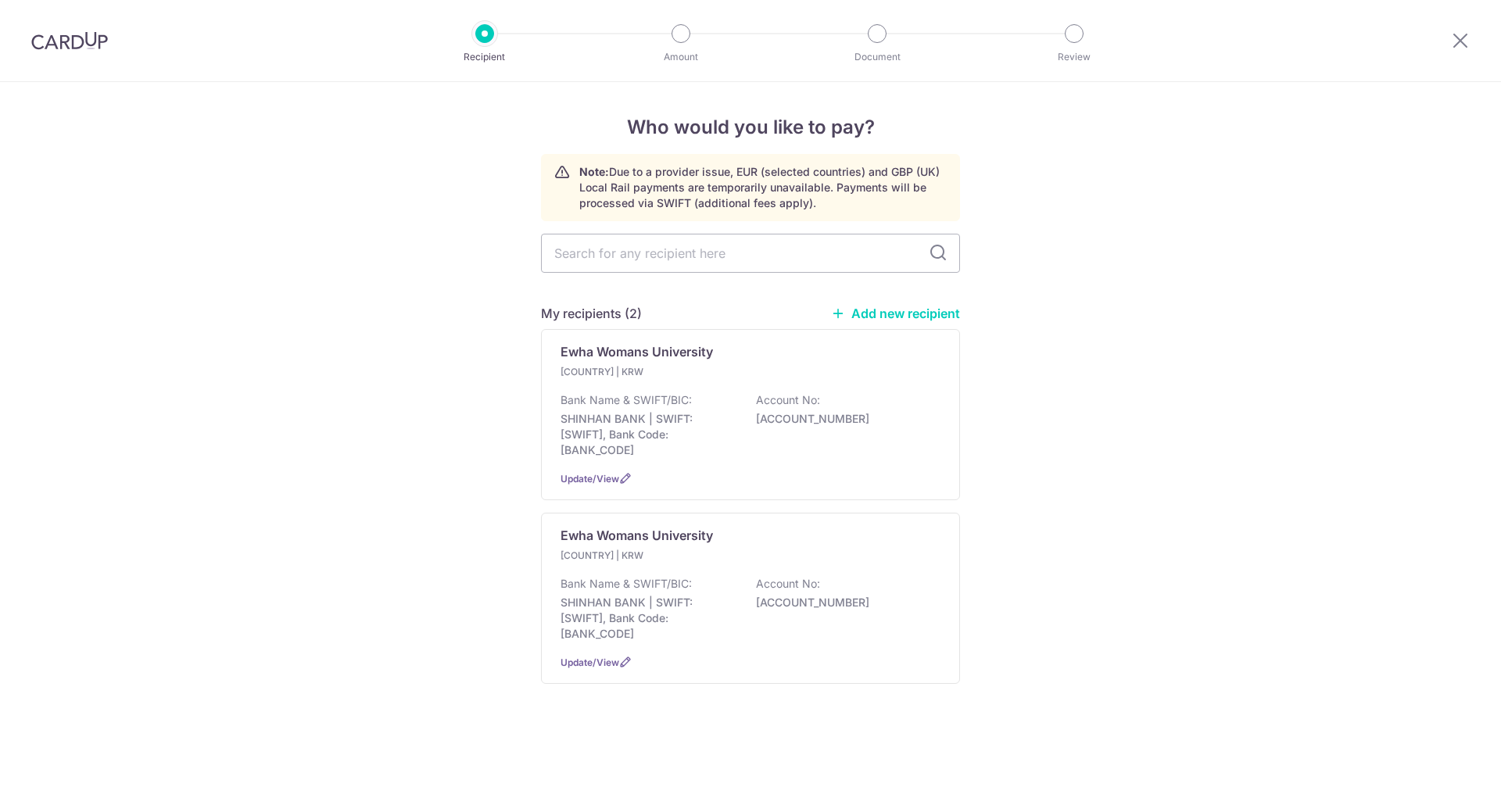 scroll, scrollTop: 0, scrollLeft: 0, axis: both 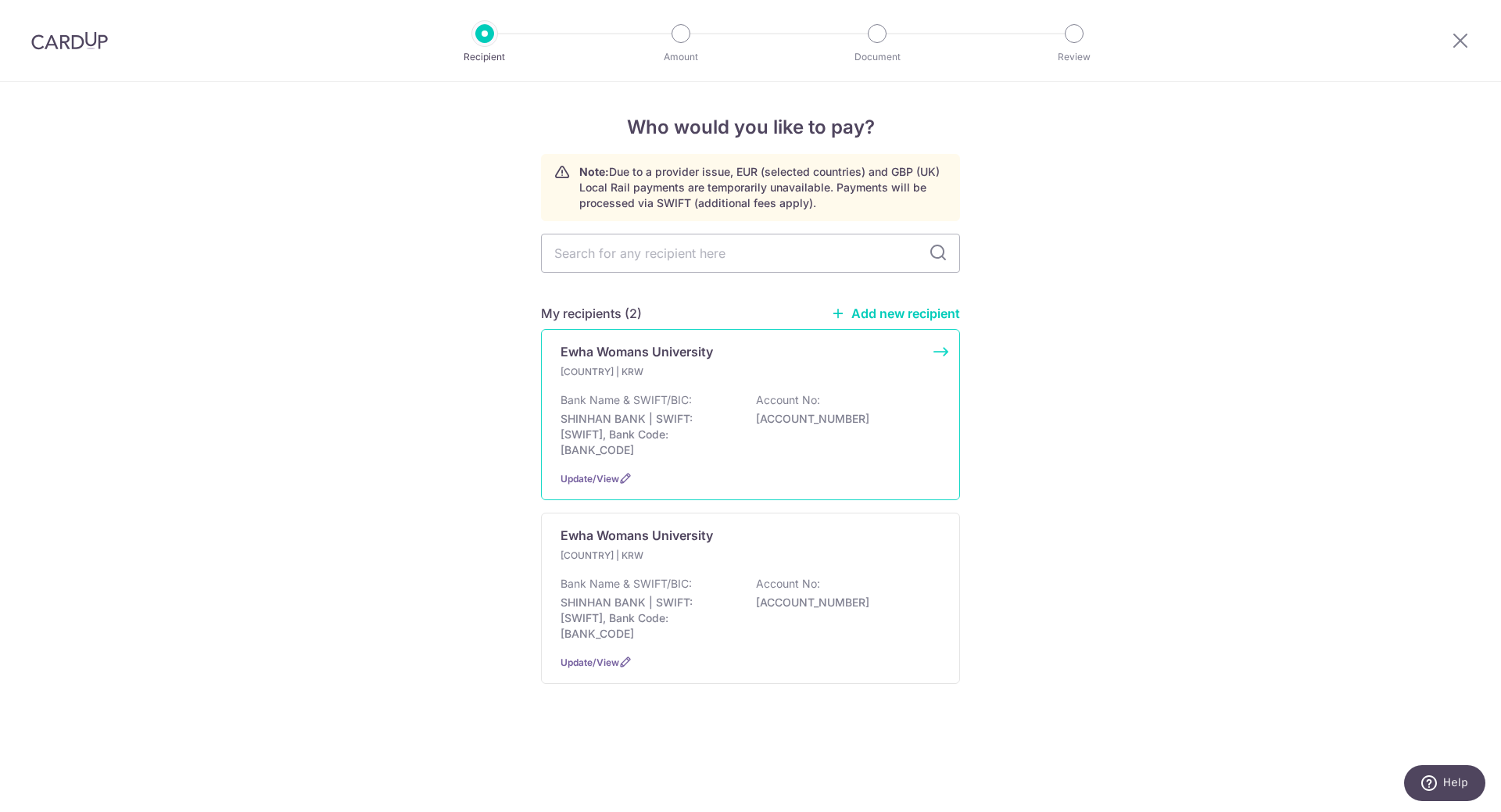 click on "Ewha Womans University
[COUNTRY] | KRW
Bank Name & SWIFT/BIC:
SHINHAN BANK | SWIFT: [SWIFT], Bank Code: [BANK_CODE]
Account No:
[ACCOUNT_NUMBER]
Update/View" at bounding box center [750, 414] 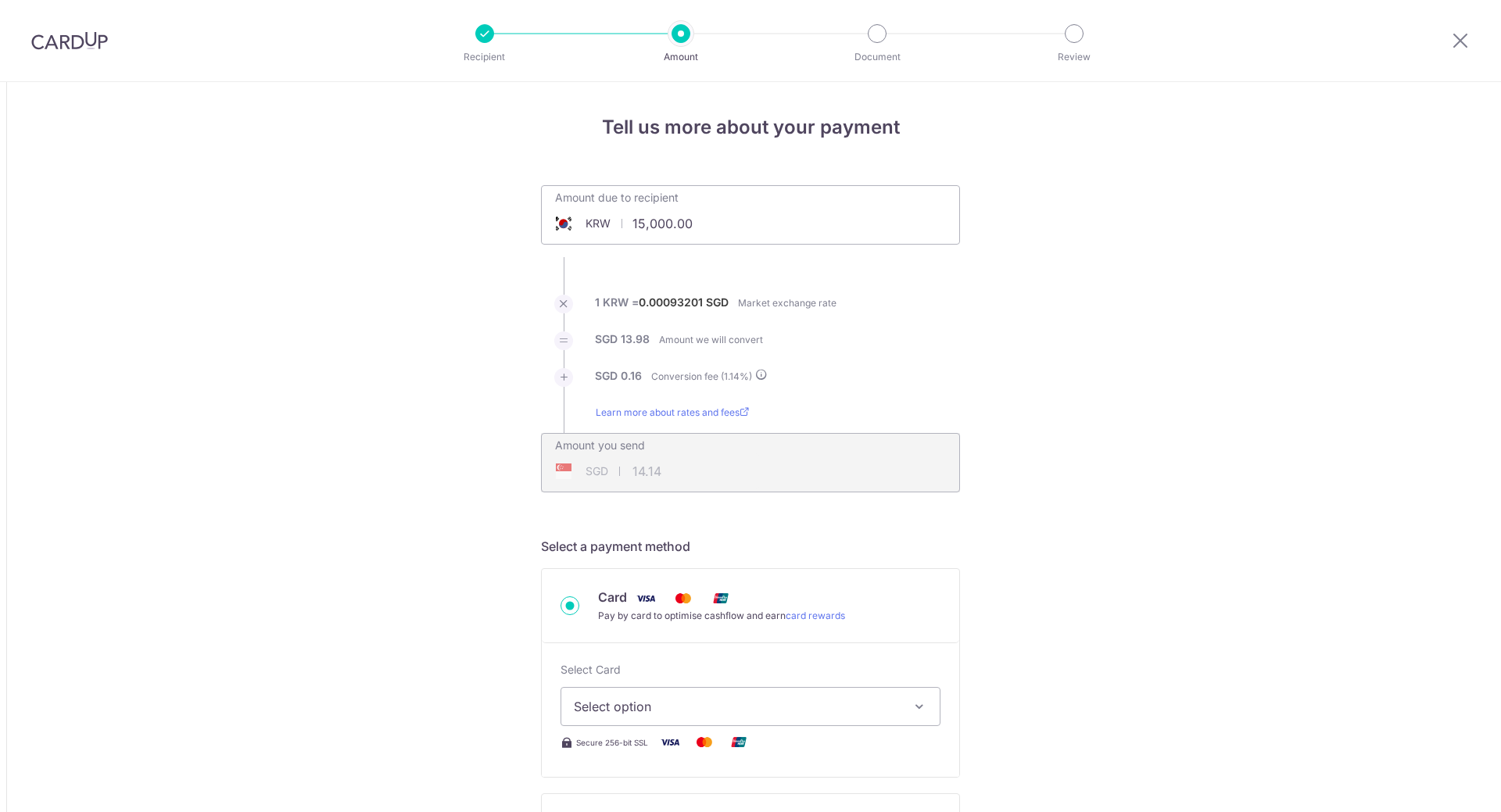 scroll, scrollTop: 0, scrollLeft: 0, axis: both 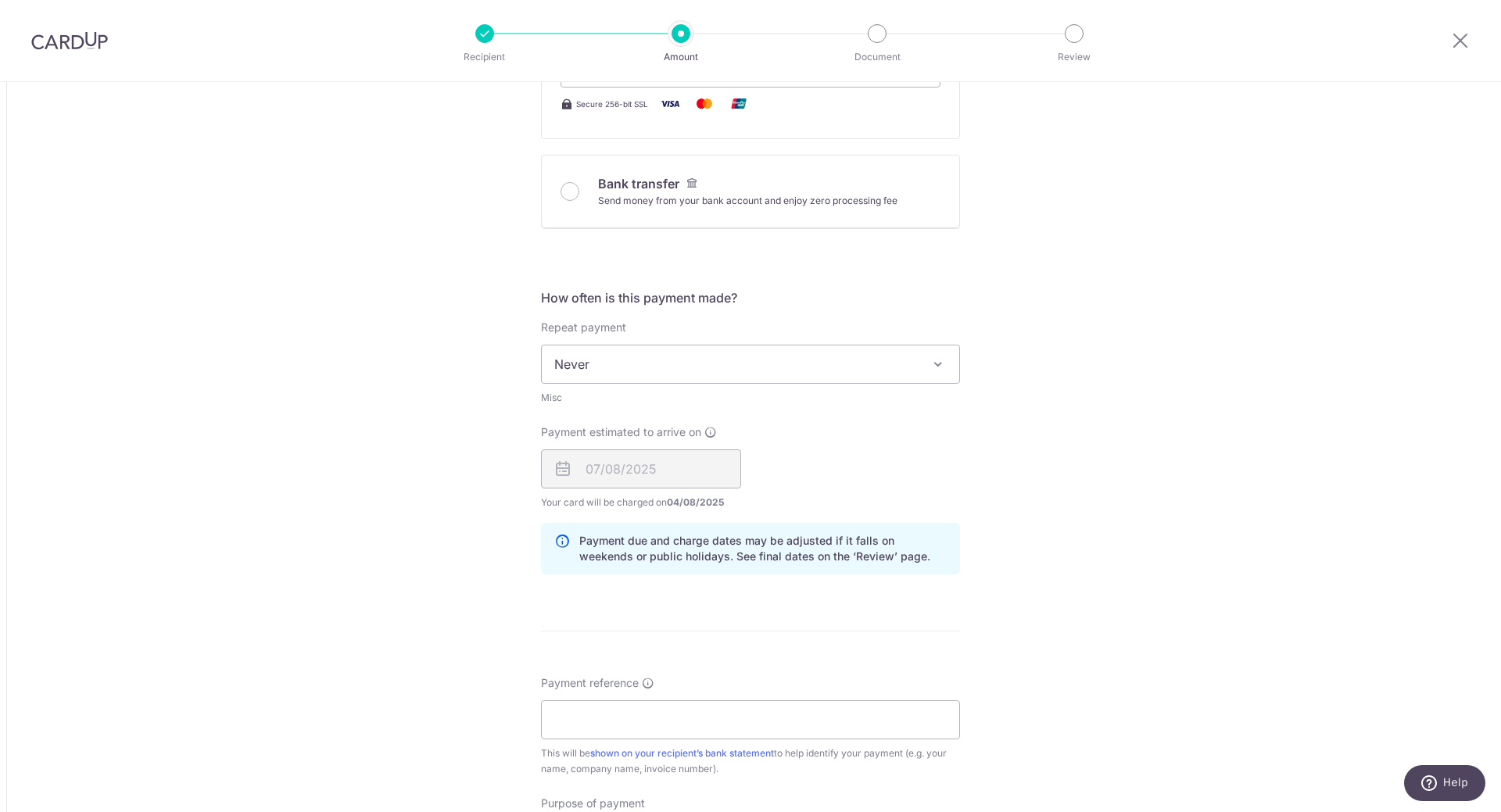 drag, startPoint x: 485, startPoint y: 406, endPoint x: 421, endPoint y: 373, distance: 72.0069 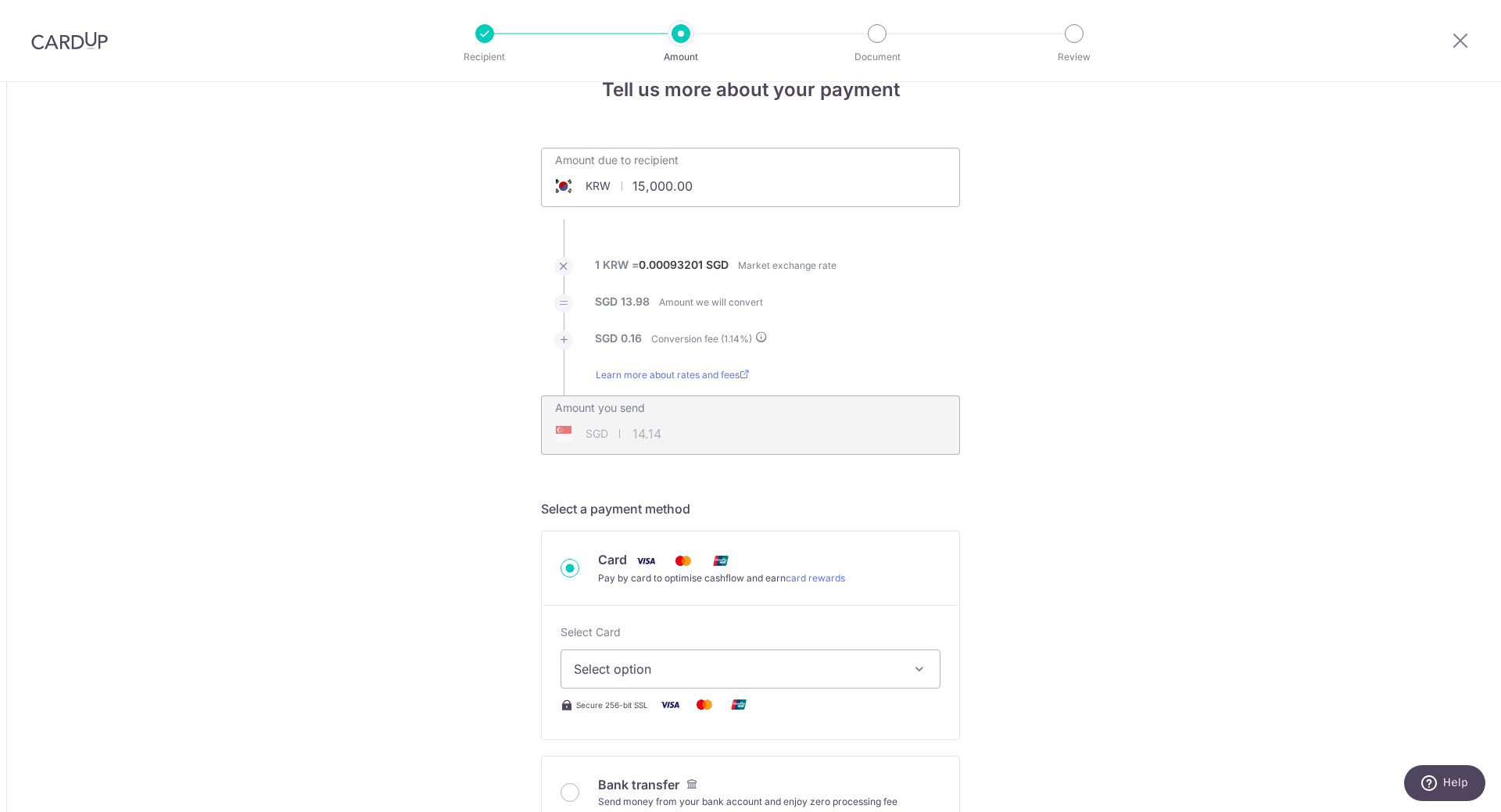 scroll, scrollTop: 0, scrollLeft: 0, axis: both 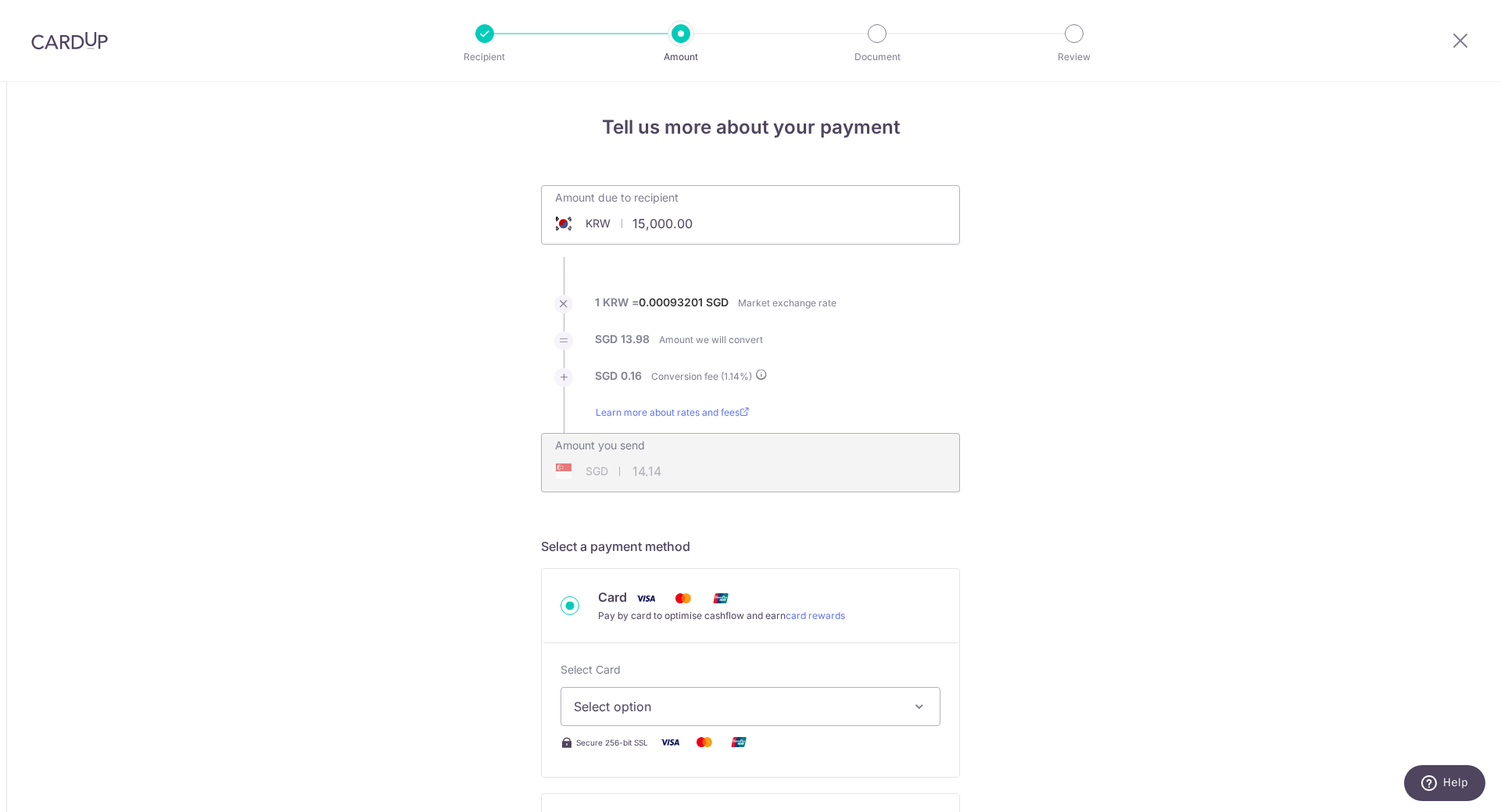 click on "Amount due to recipient
KRW
15,000.00
15000" at bounding box center (662, 204) 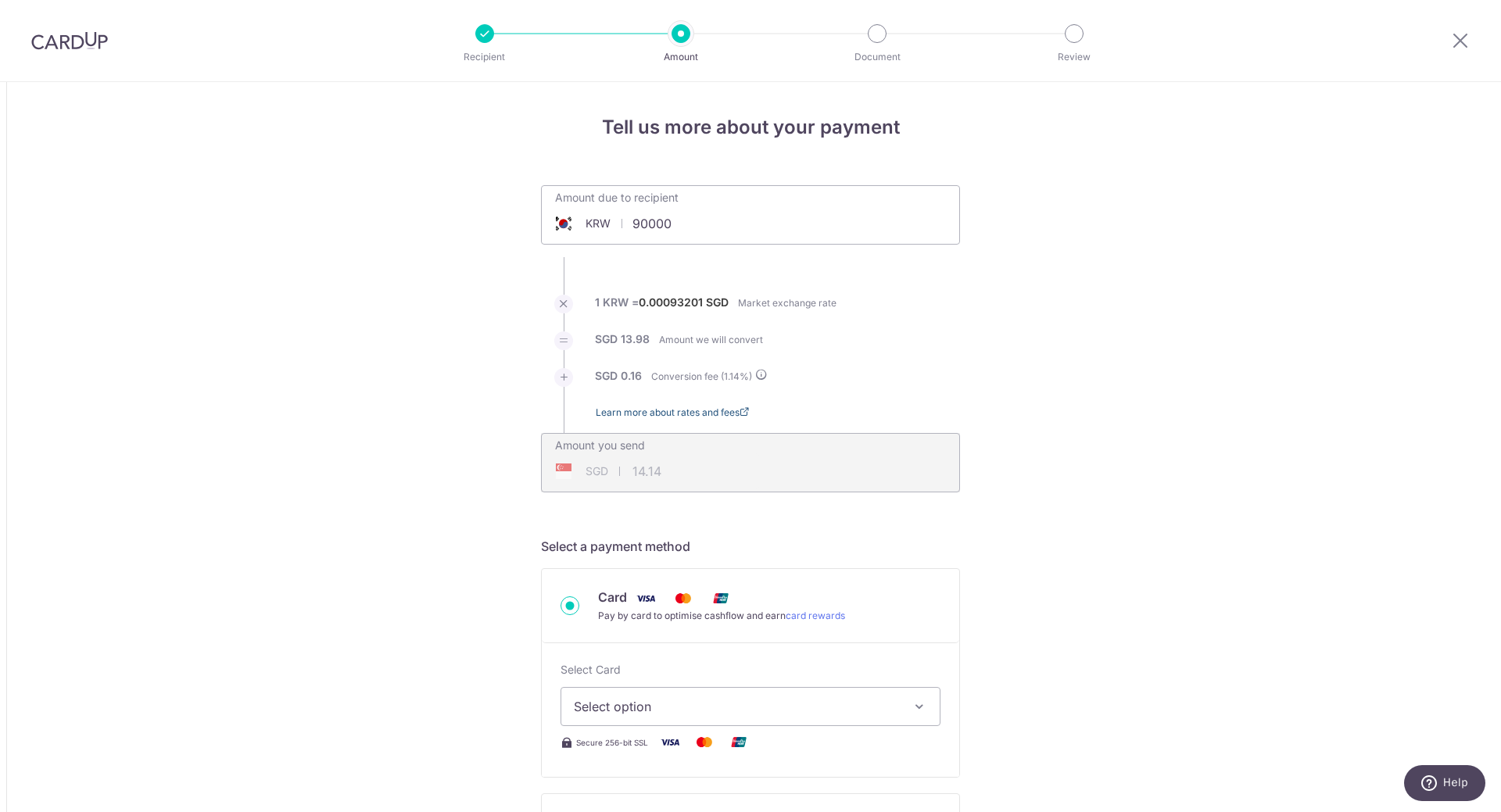 type on "90,000.00" 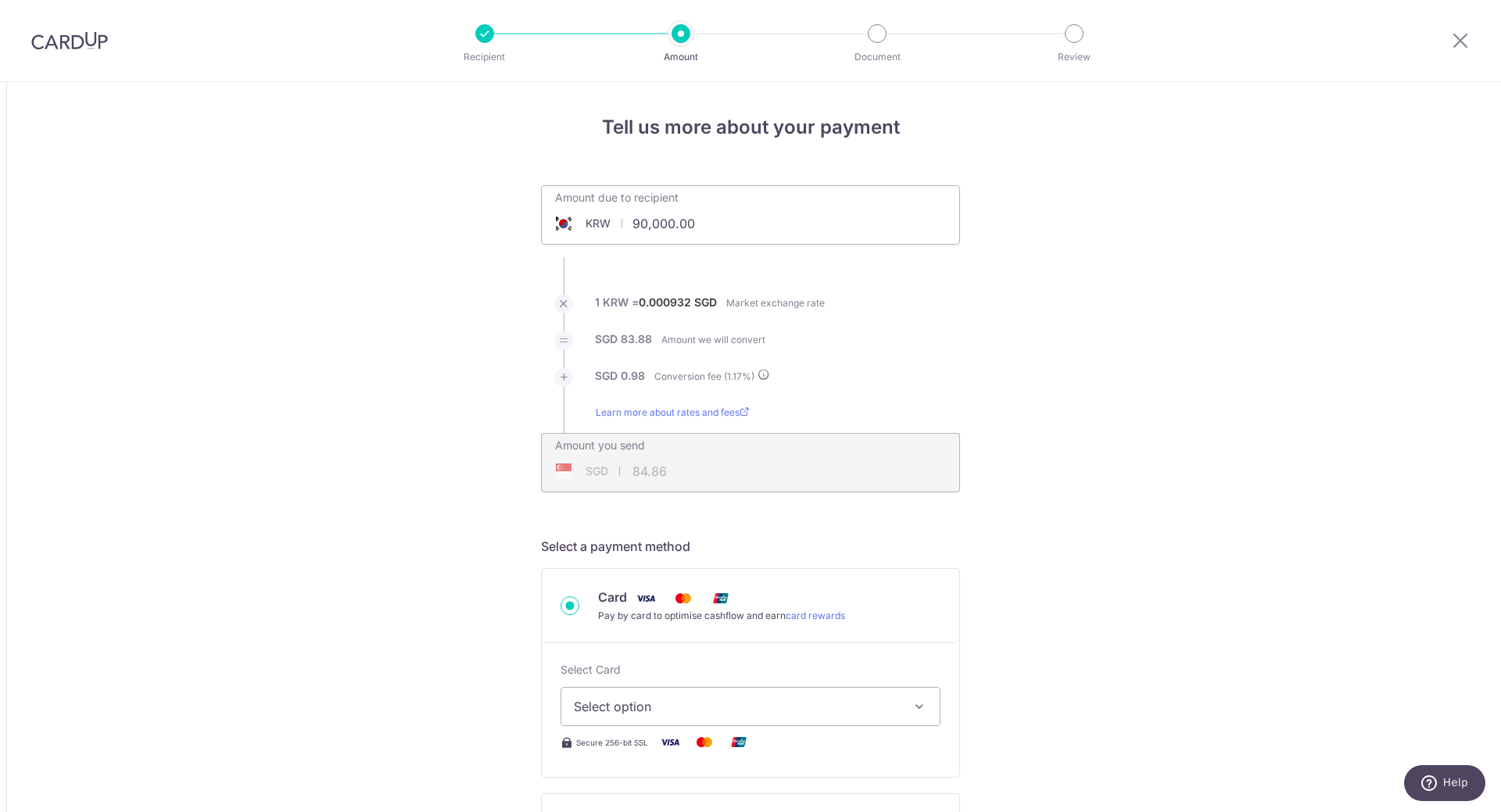drag, startPoint x: 690, startPoint y: 216, endPoint x: 682, endPoint y: 221, distance: 9.433981 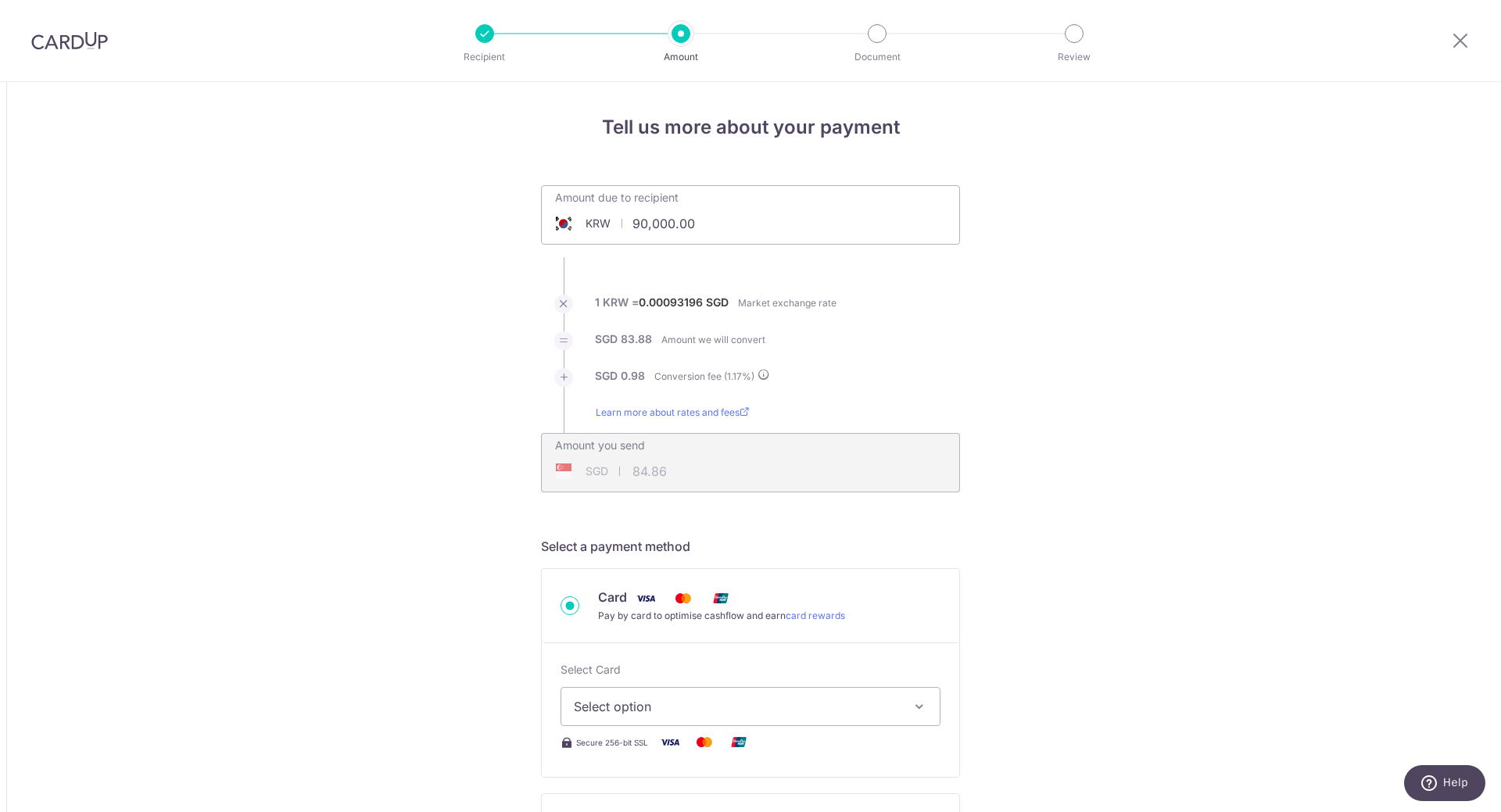 click on "Tell us more about your payment
Amount due to recipient
KRW
90,000.00
90000
1 KRW =  0.00093196   SGD
Market exchange rate
SGD
83.88
Amount we will convert" at bounding box center (750, 1036) 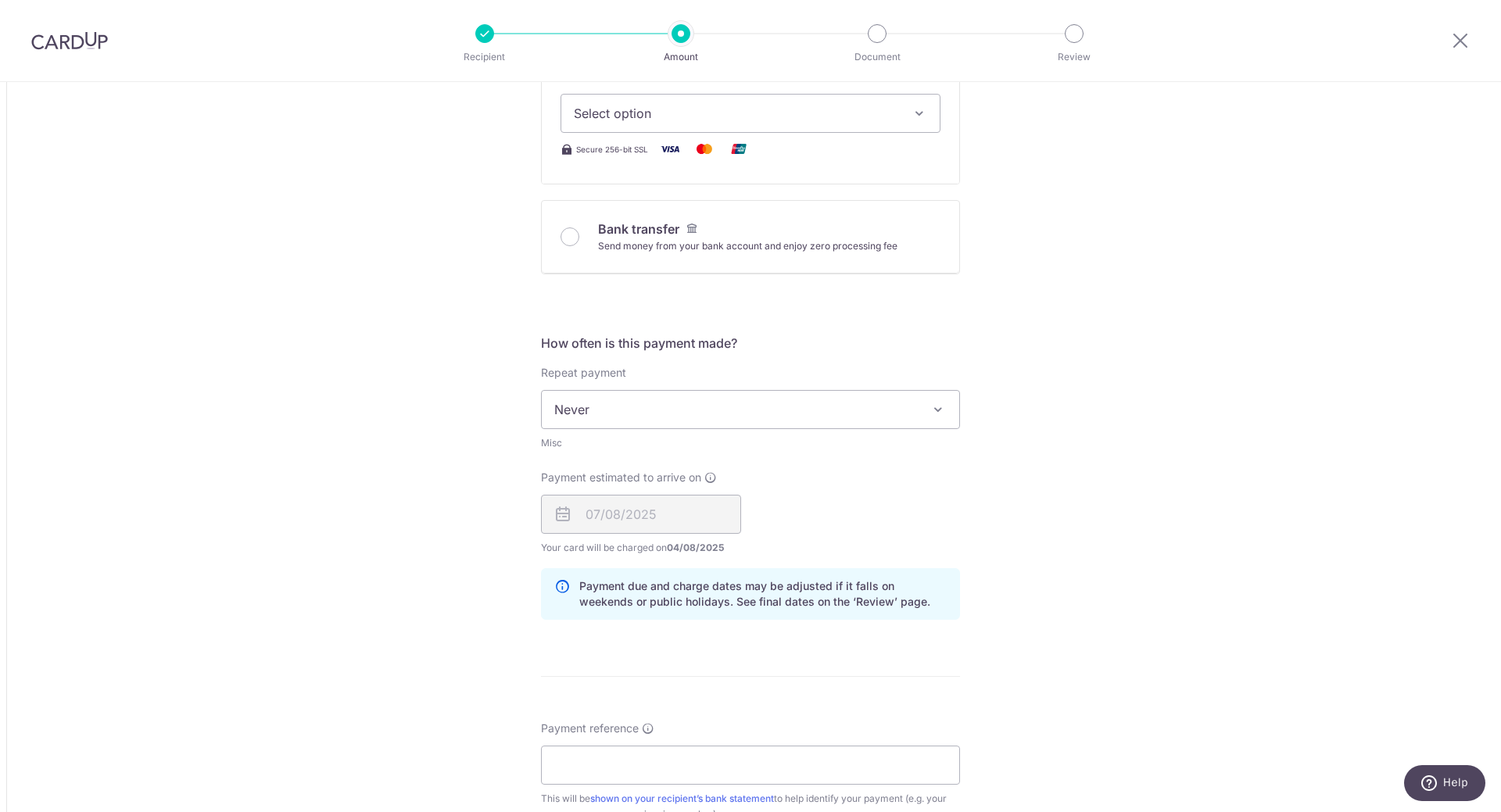 scroll, scrollTop: 540, scrollLeft: 0, axis: vertical 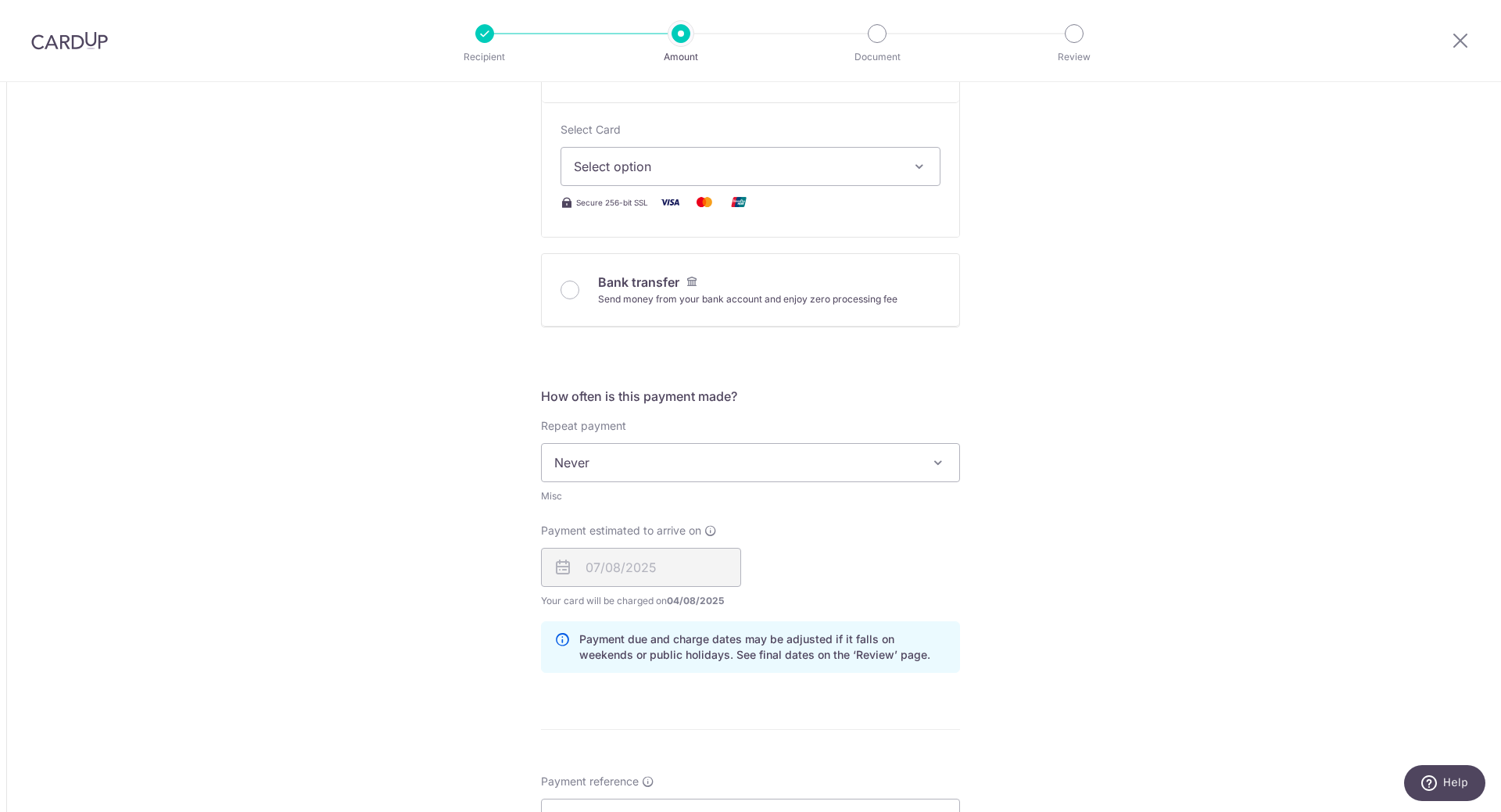 click on "Never" at bounding box center (750, 463) 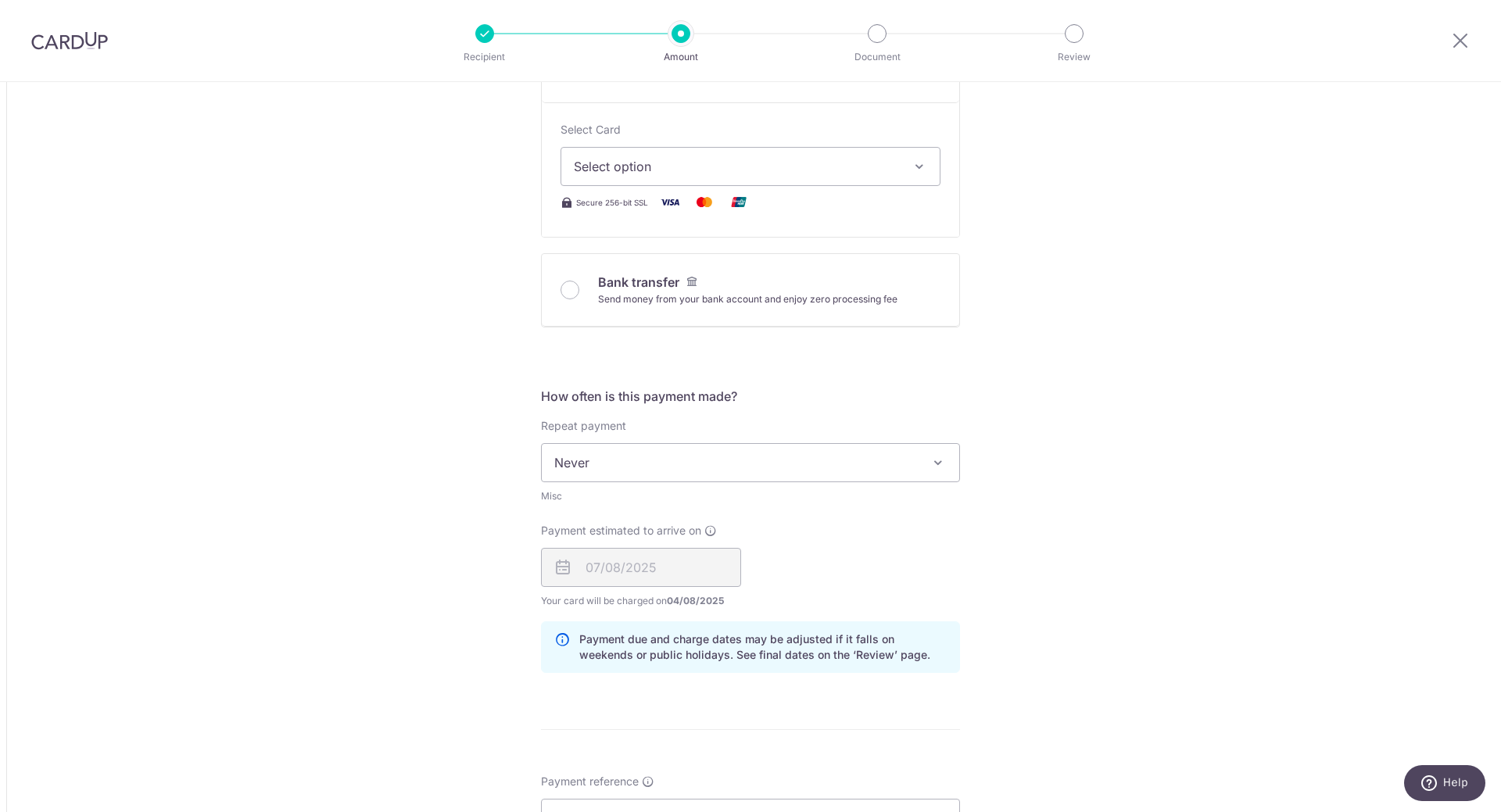 click on "Select option" at bounding box center (750, 166) 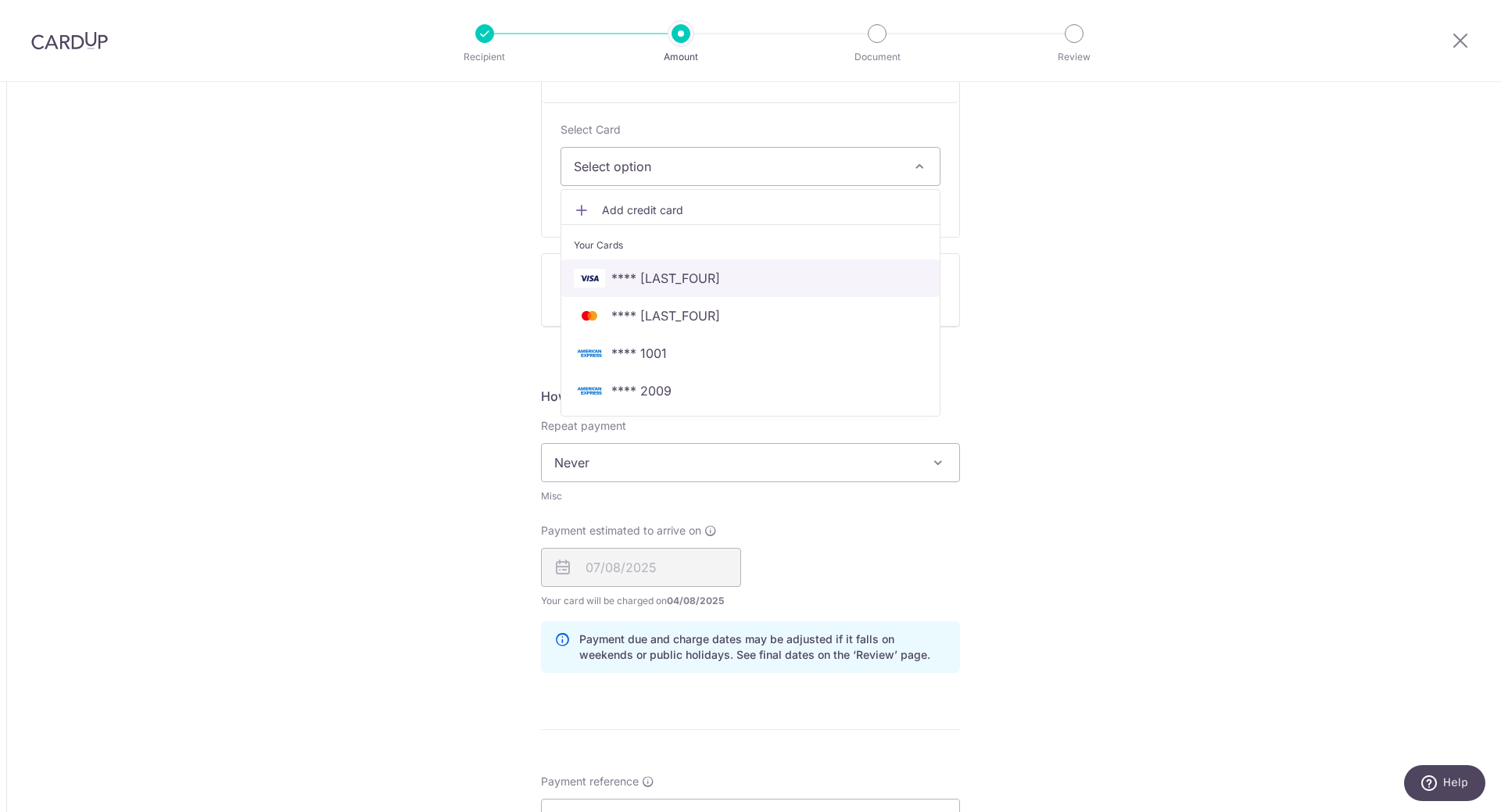 click on "**** [LAST_FOUR]" at bounding box center [750, 278] 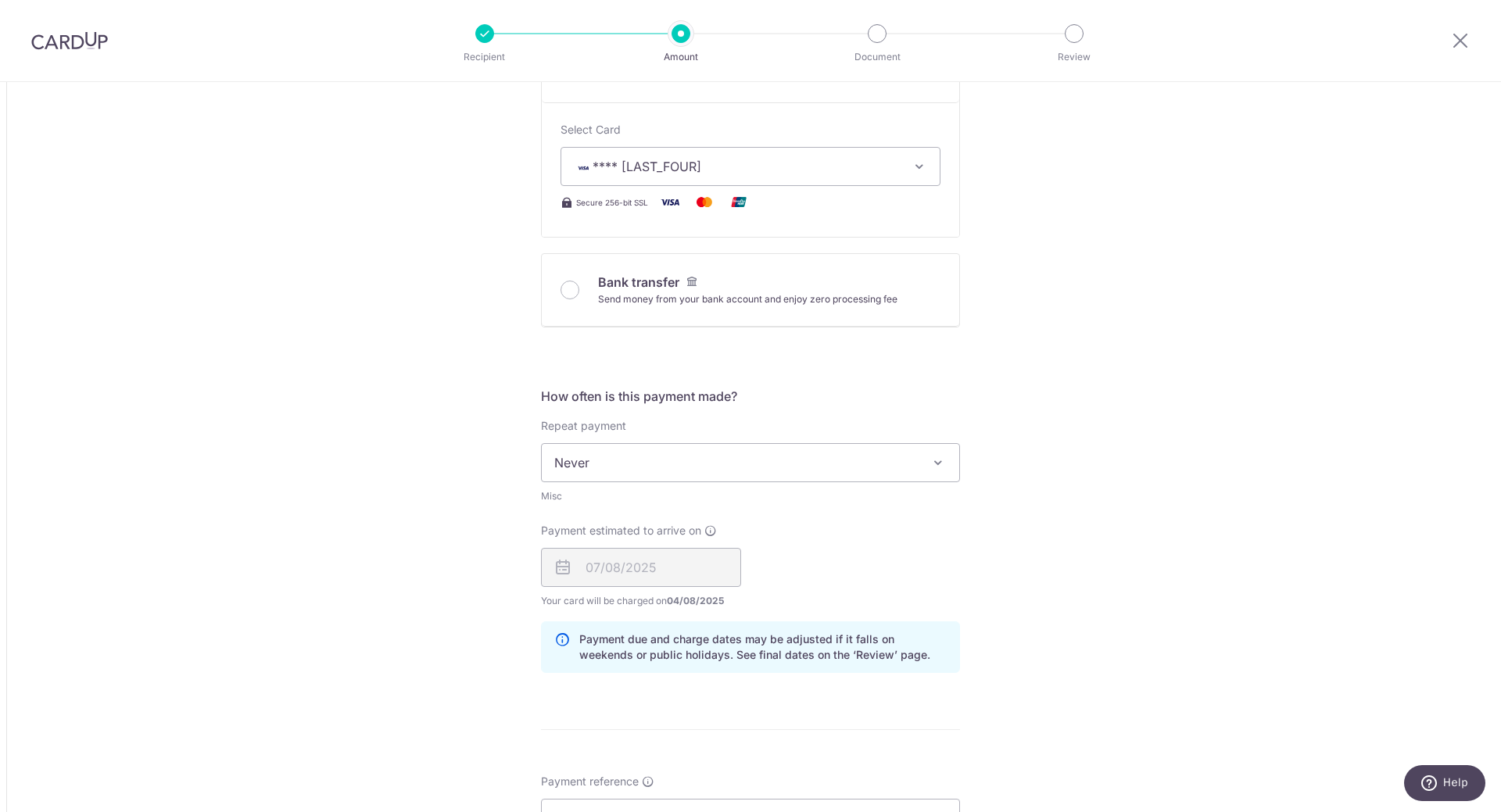 click on "Tell us more about your payment
Amount due to recipient
KRW
90,000.00
90000
1 KRW =  0.00093198   SGD
Market exchange rate
SGD
83.88
Amount we will convert" at bounding box center [750, 496] 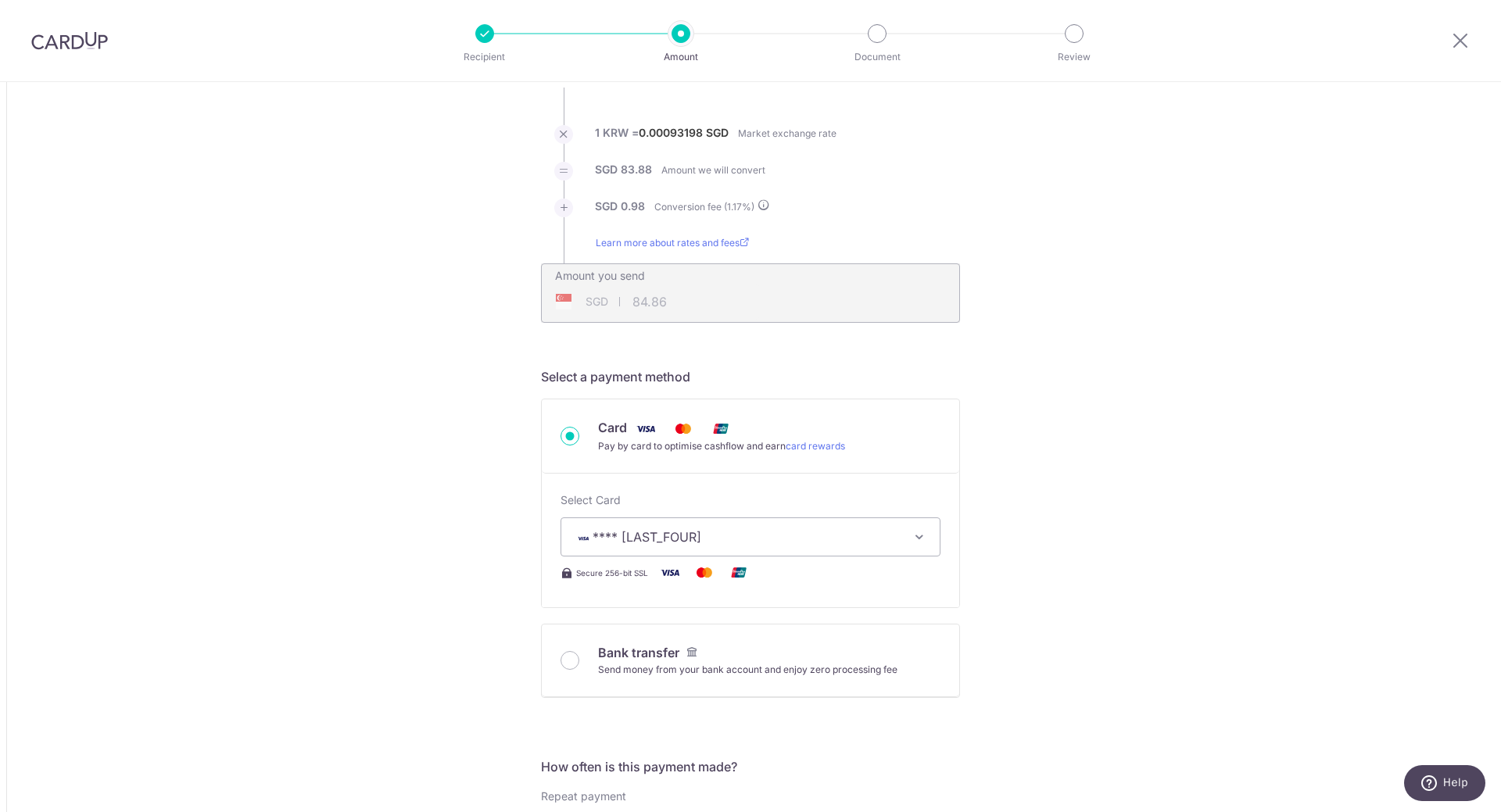 scroll, scrollTop: 0, scrollLeft: 0, axis: both 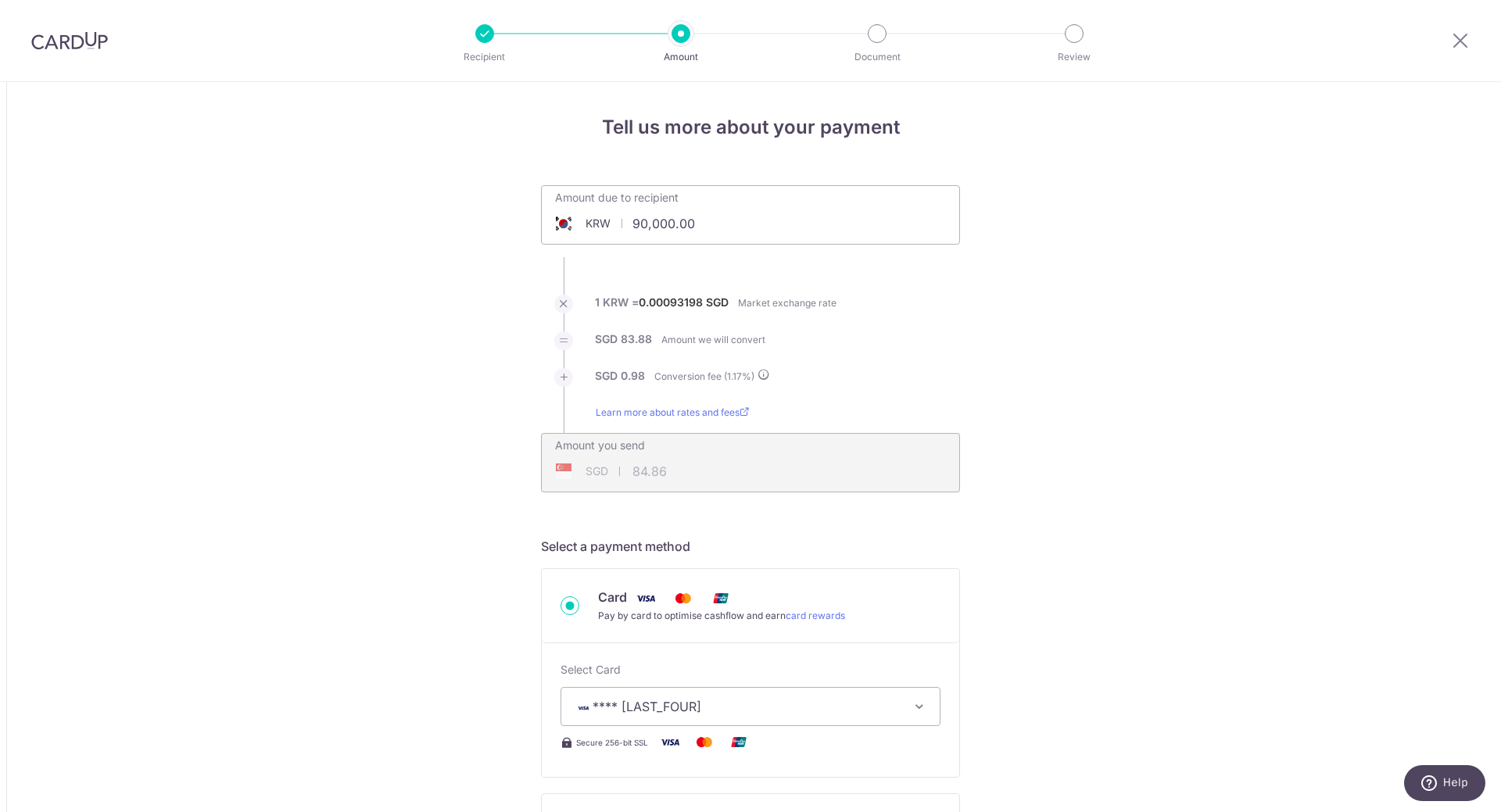 click on "90,000.00" at bounding box center [662, 224] 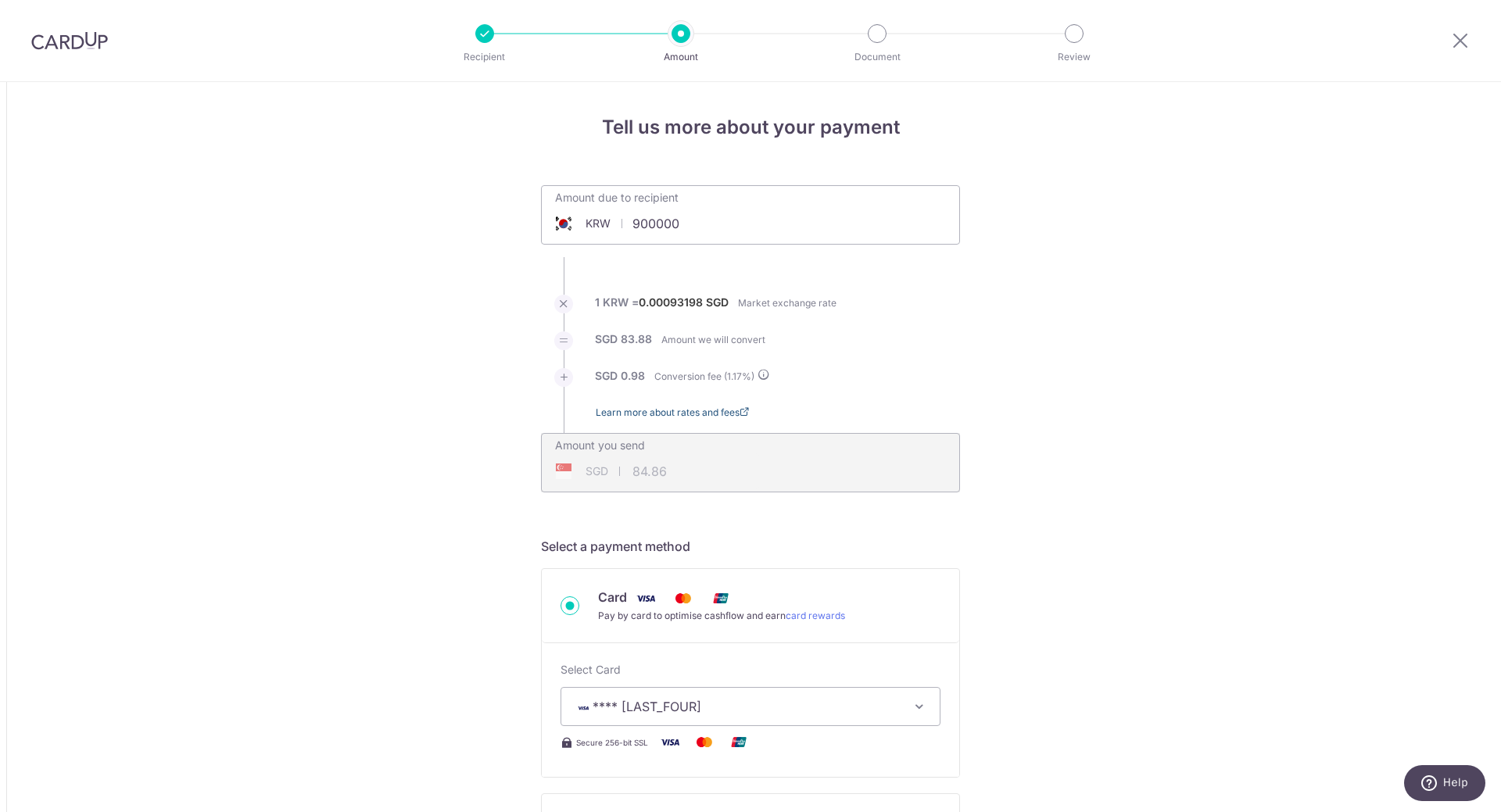 type on "900,000.00" 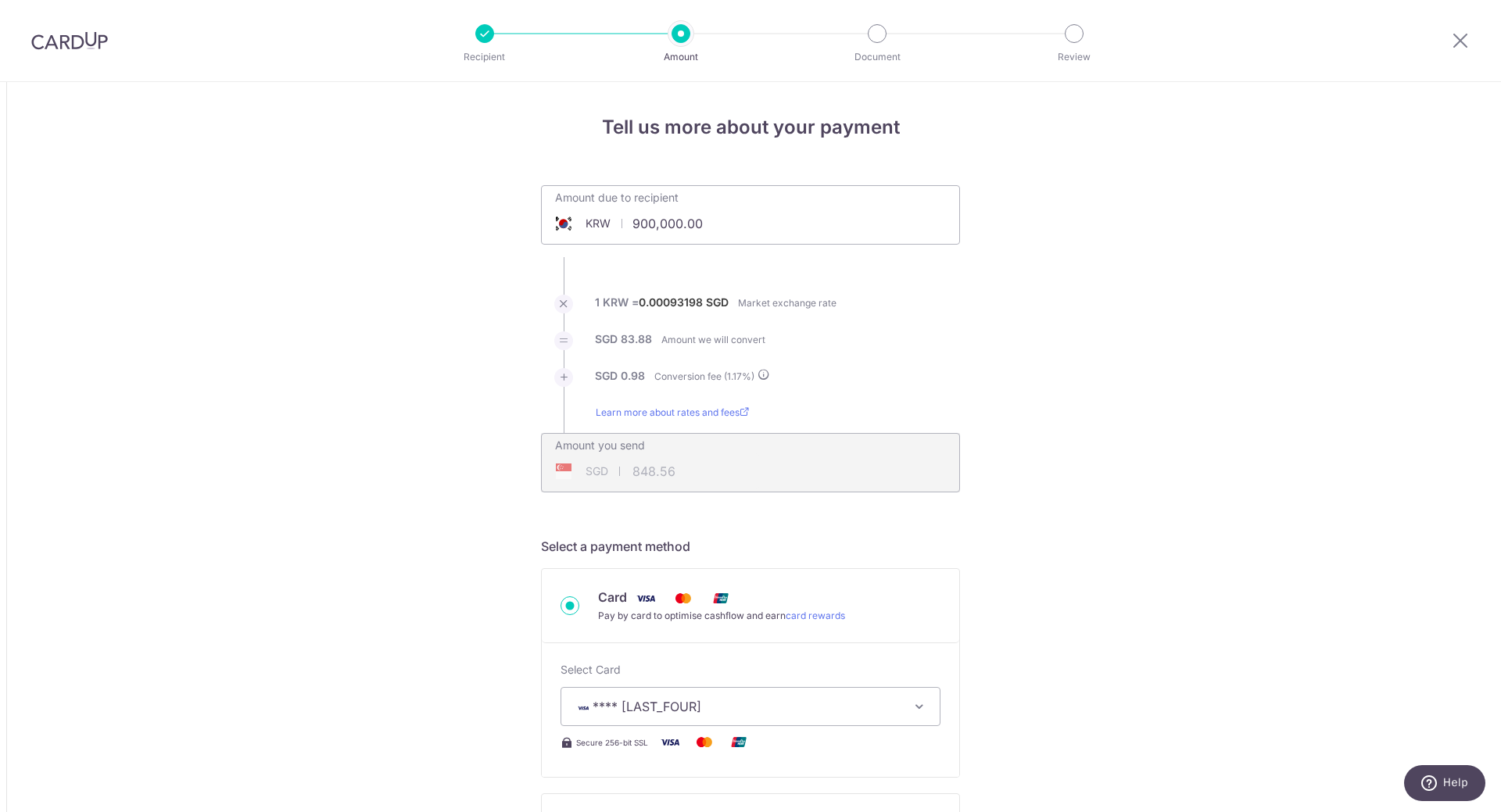 click on "Tell us more about your payment
Amount due to recipient
KRW
900,000.00
900000
1 KRW =  0.00093198   SGD
Market exchange rate
SGD
83.88
Amount we will convert" at bounding box center [750, 1036] 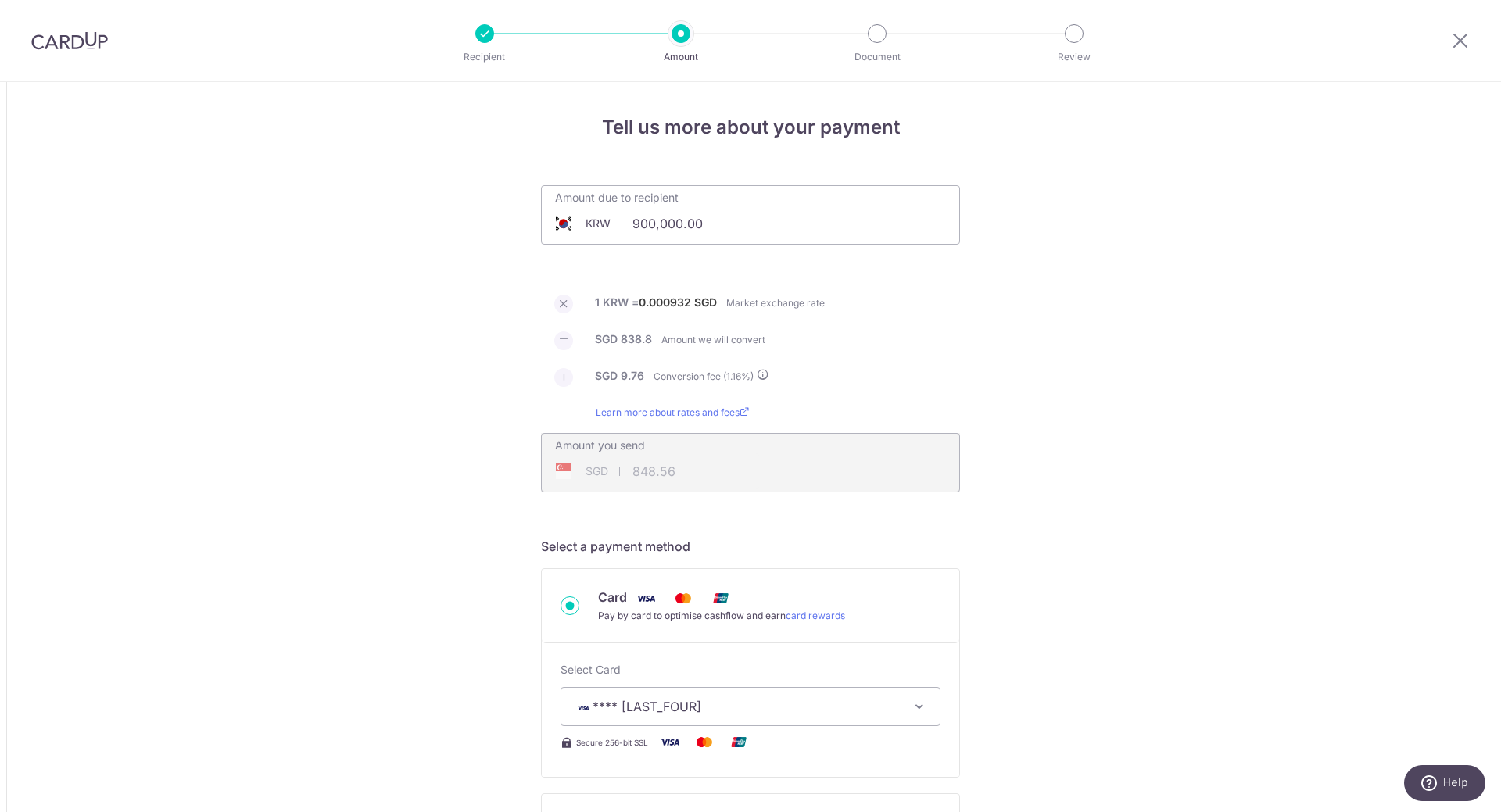 type on "900,000.00" 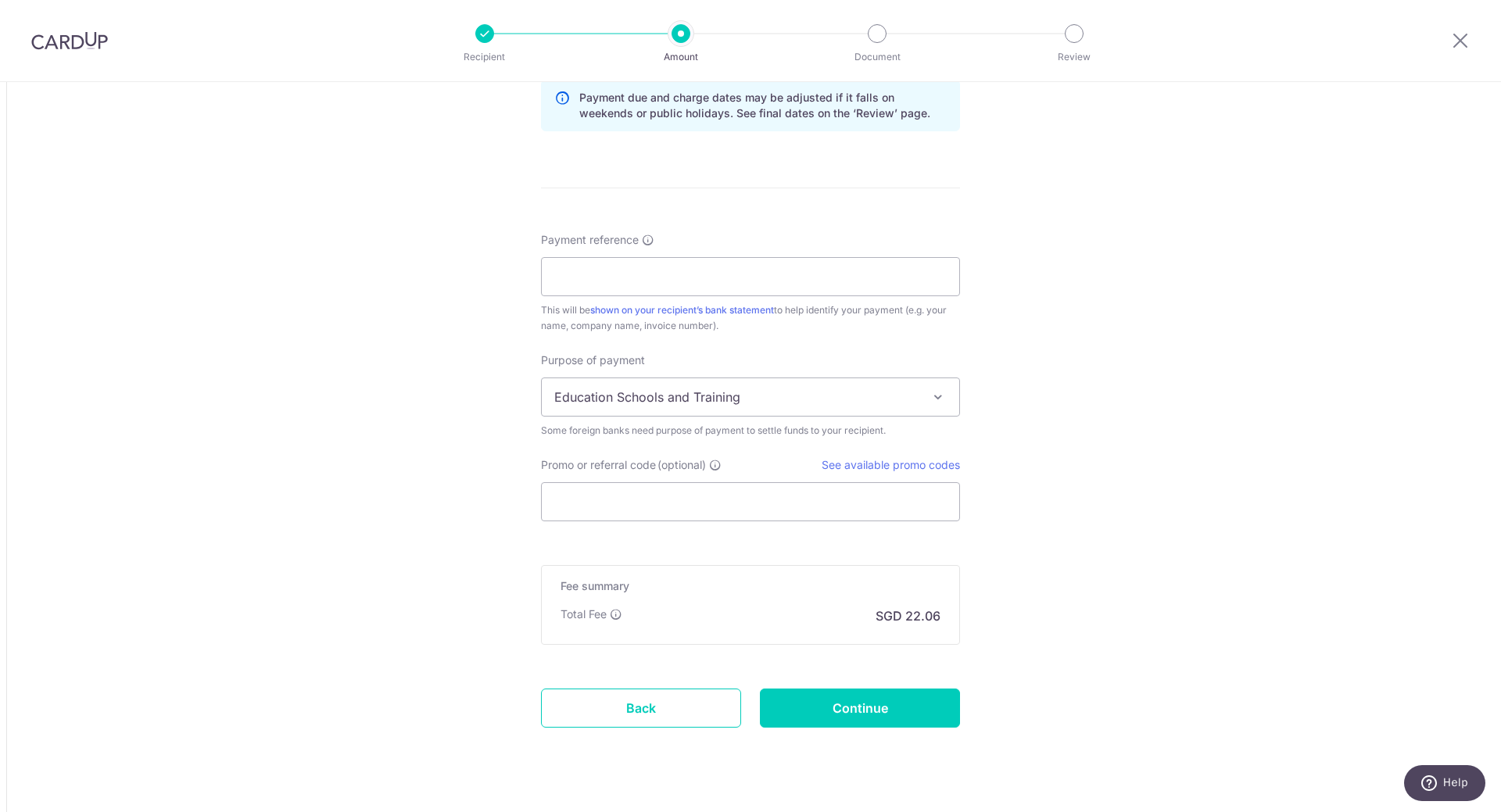 scroll, scrollTop: 1052, scrollLeft: 0, axis: vertical 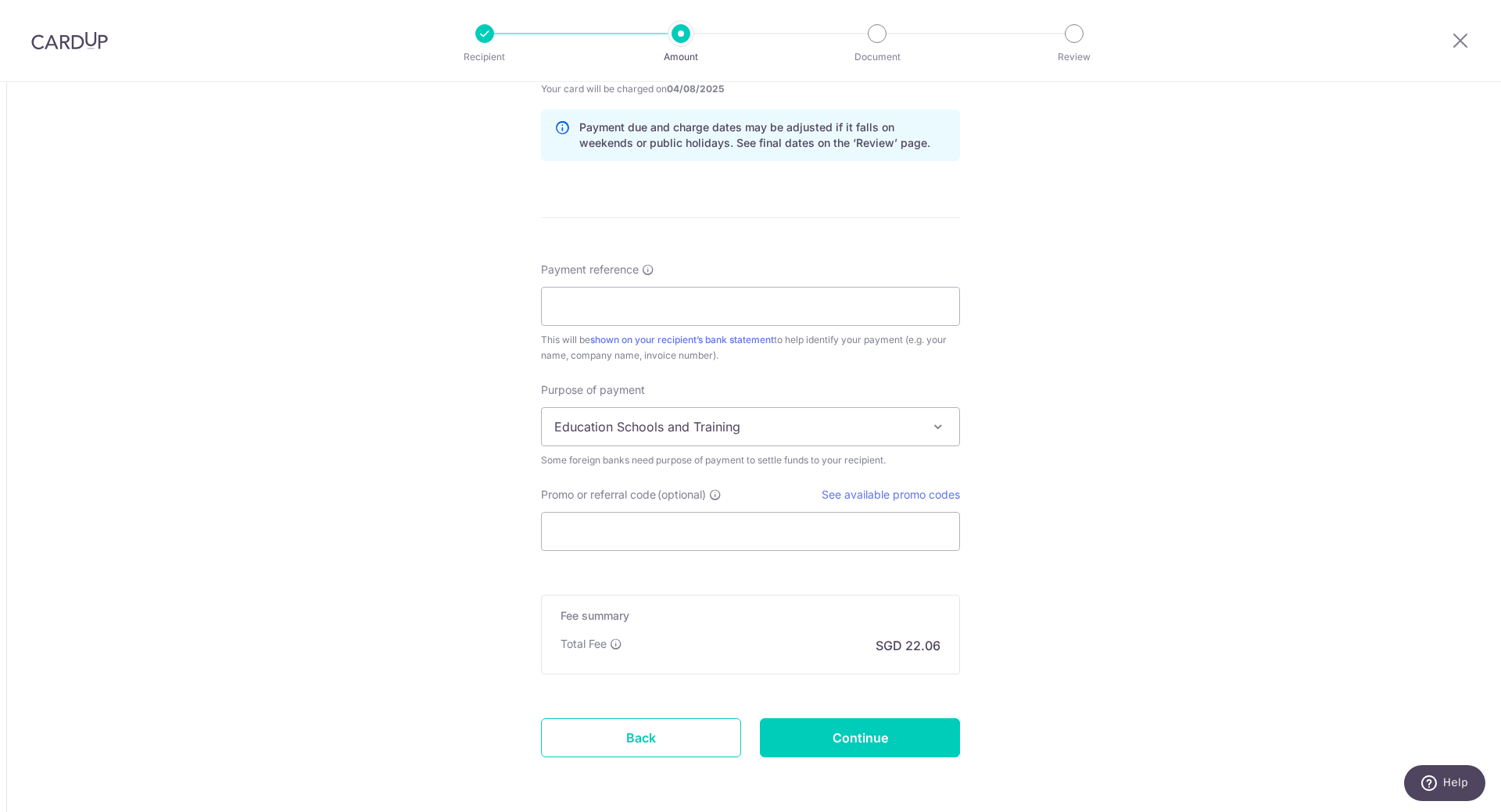 click on "Payment reference
This will be  shown on your recipient’s bank statement  to help identify your payment (e.g. your name, company name, invoice number)." at bounding box center [750, 313] 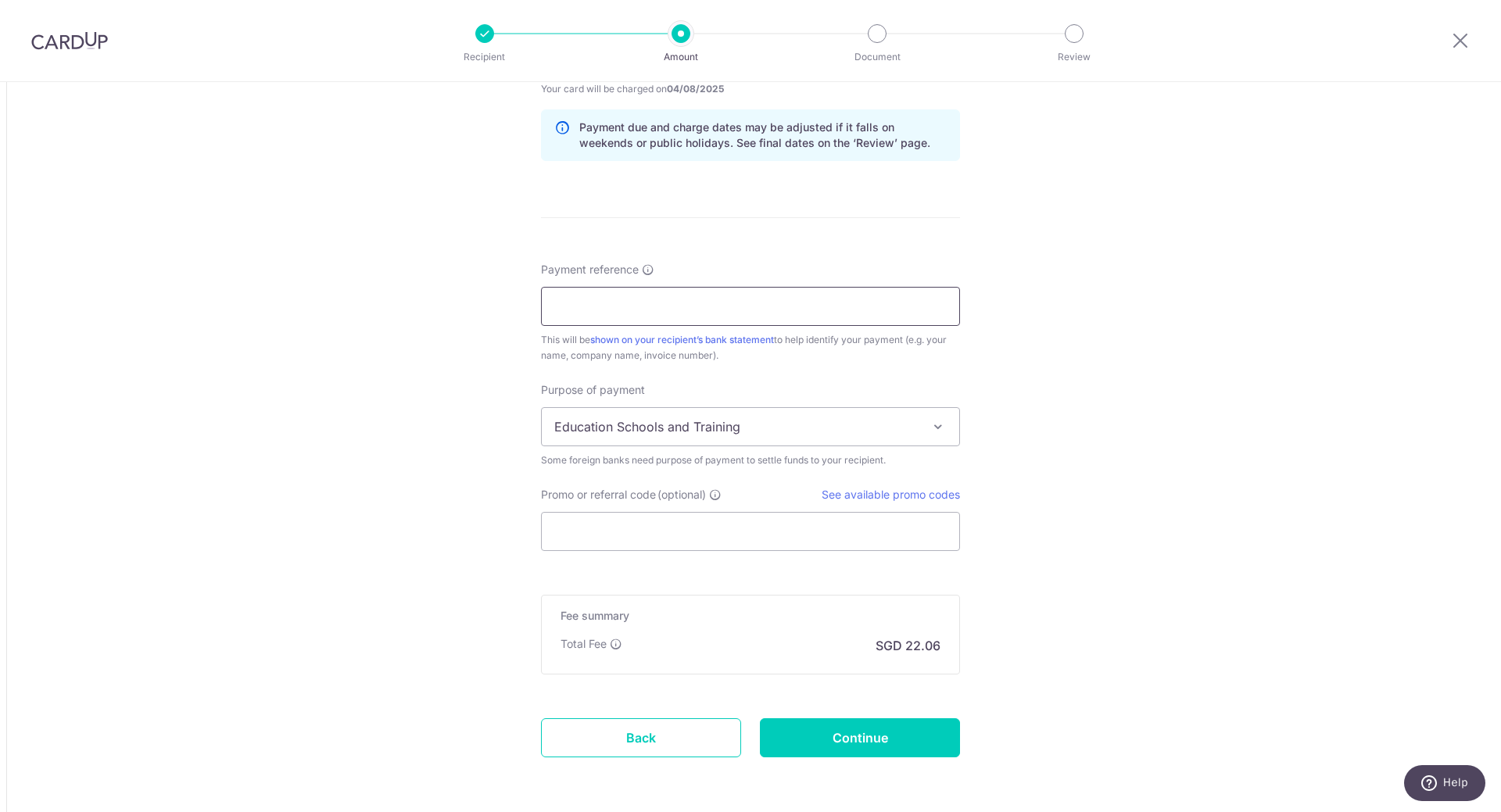 click on "Payment reference" at bounding box center (750, 306) 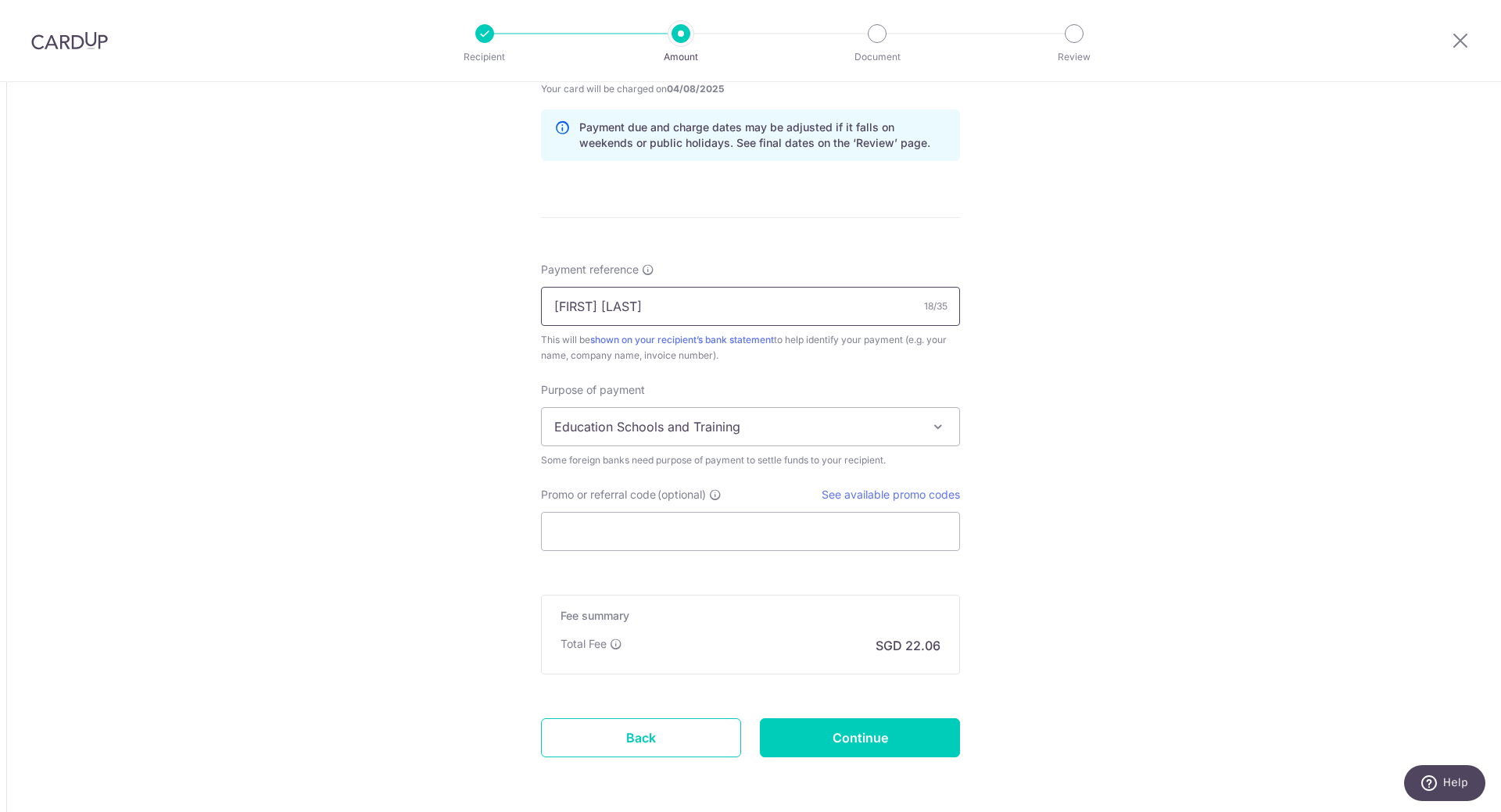type on "[FIRST] [LAST]" 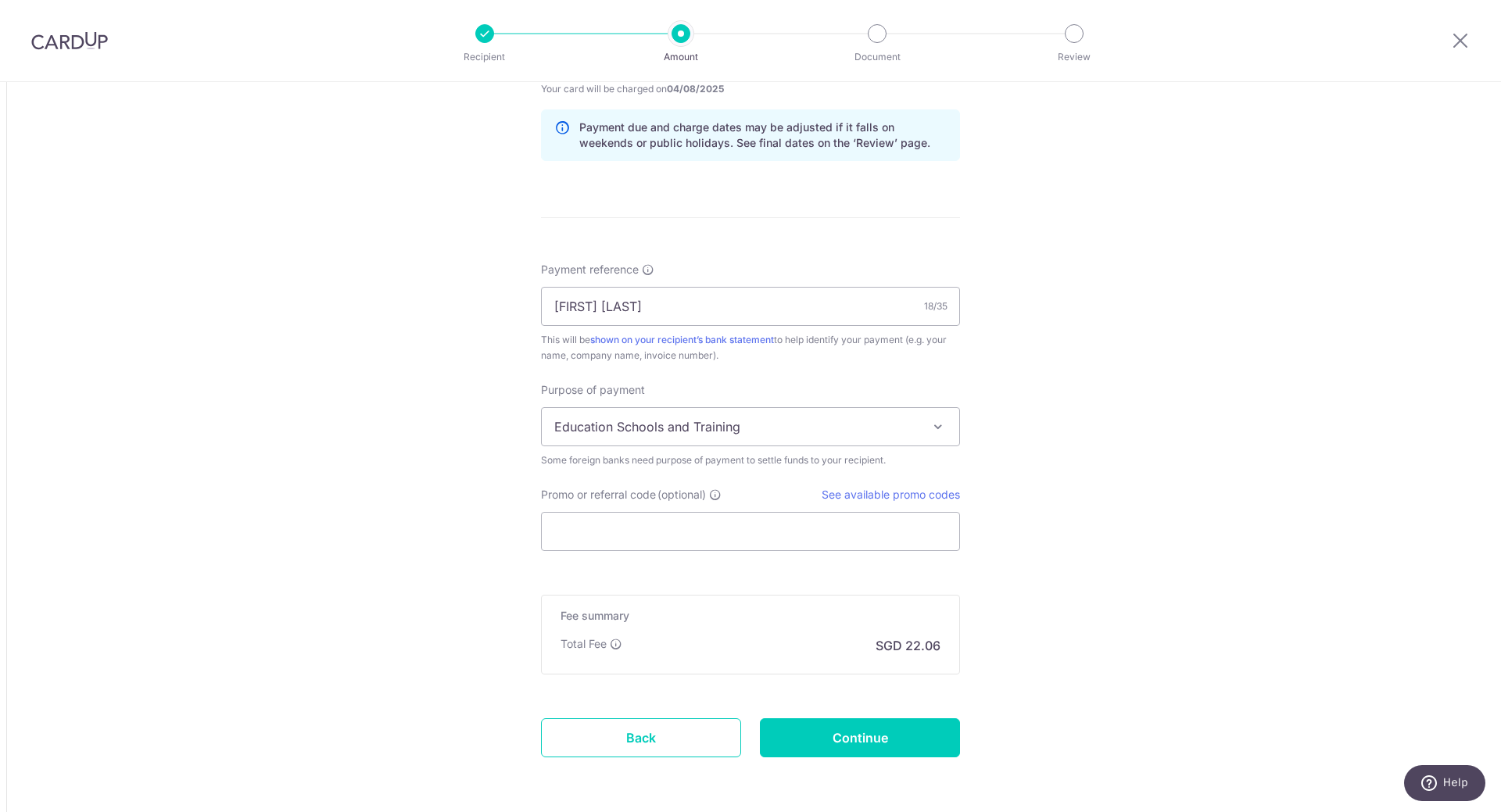 click on "Education Schools and Training" at bounding box center (750, 427) 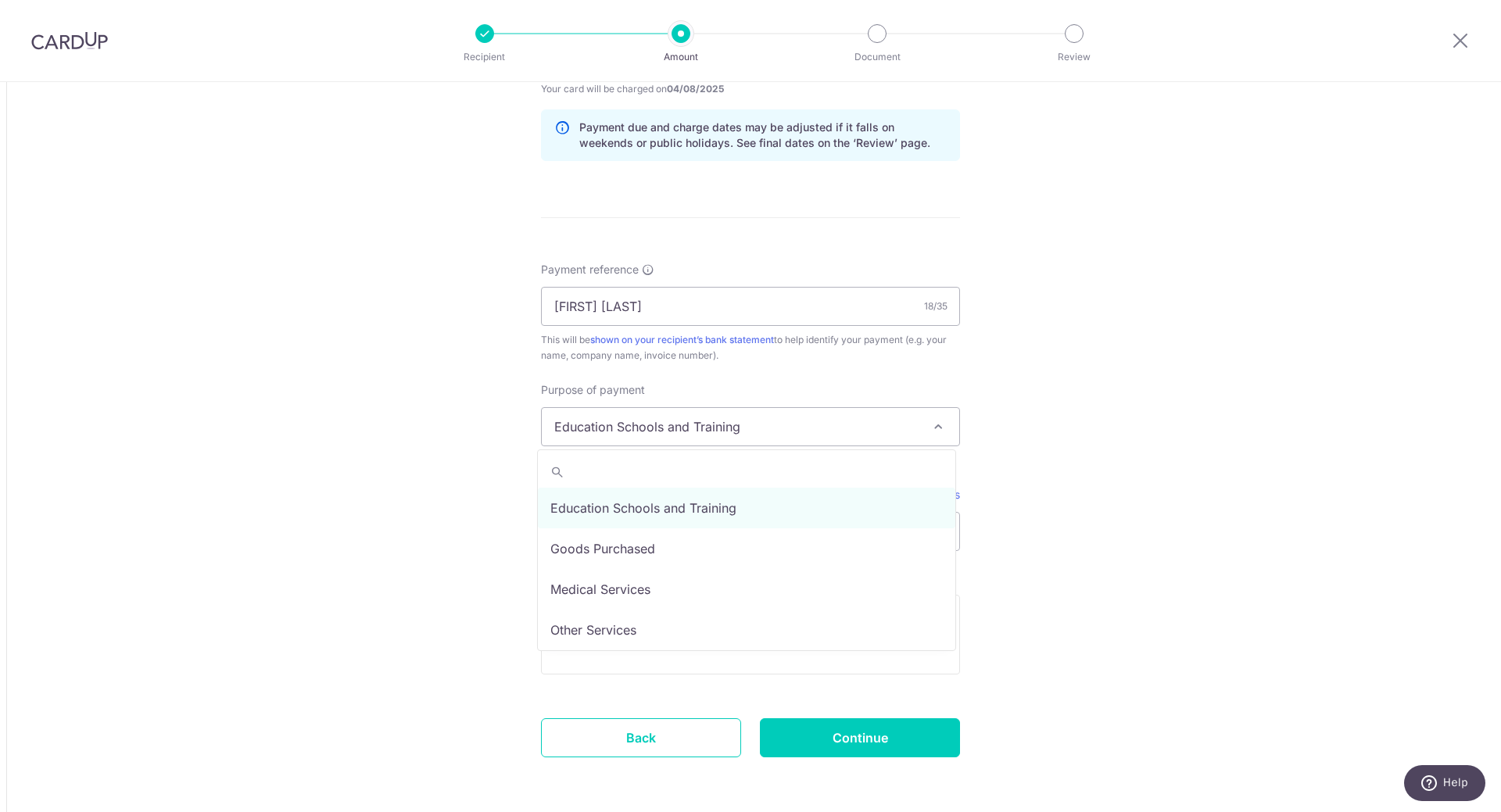 click on "Tell us more about your payment
Amount due to recipient
KRW
900,000.00
900000
1 KRW =  0.000932   SGD
Market exchange rate
SGD
838.8
Amount we will convert" at bounding box center [750, -48] 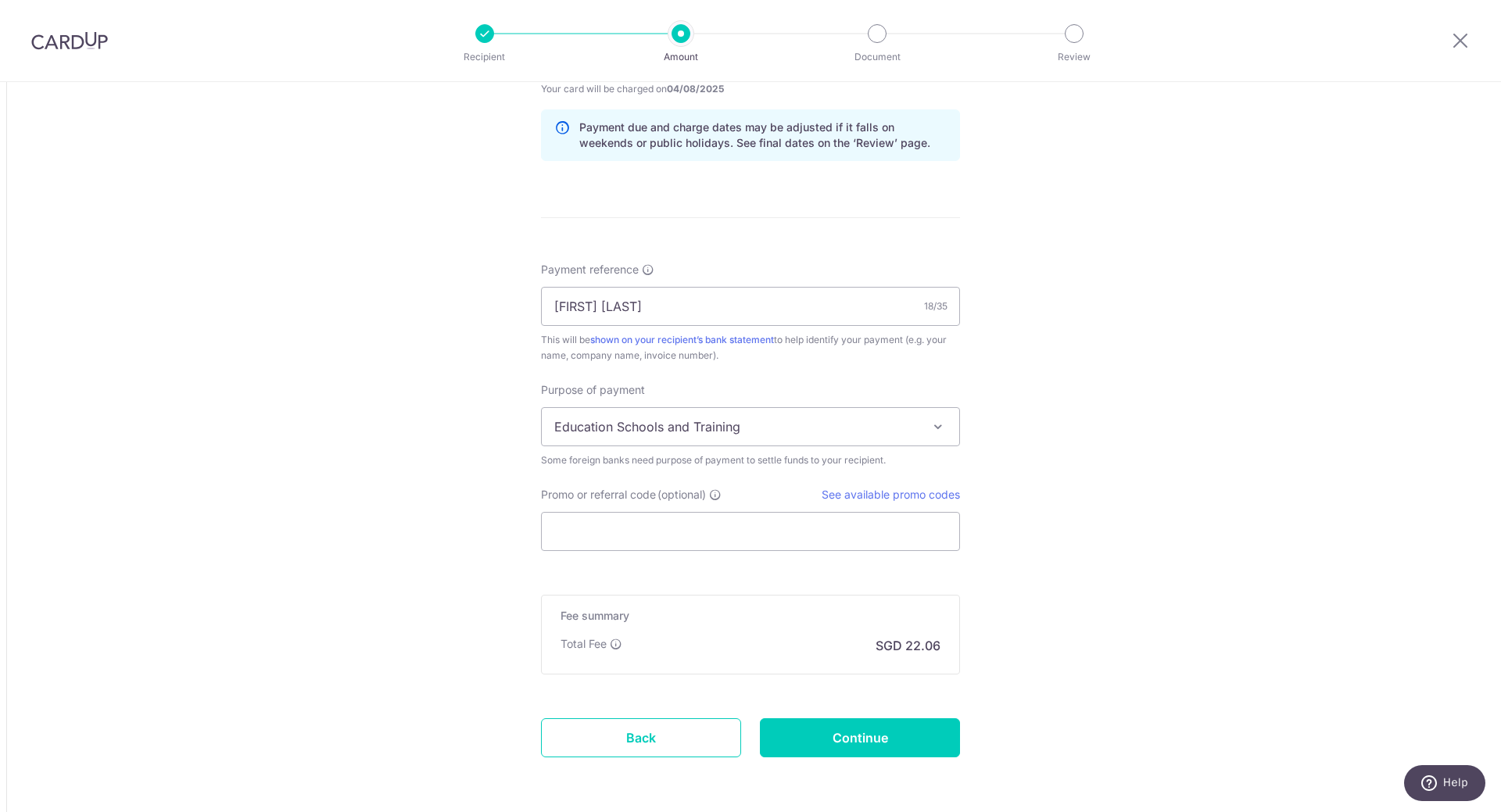 click on "Tell us more about your payment
Amount due to recipient
KRW
900,000.00
900000
1 KRW =  0.000932   SGD
Market exchange rate
SGD
838.8
Amount we will convert" at bounding box center [750, -48] 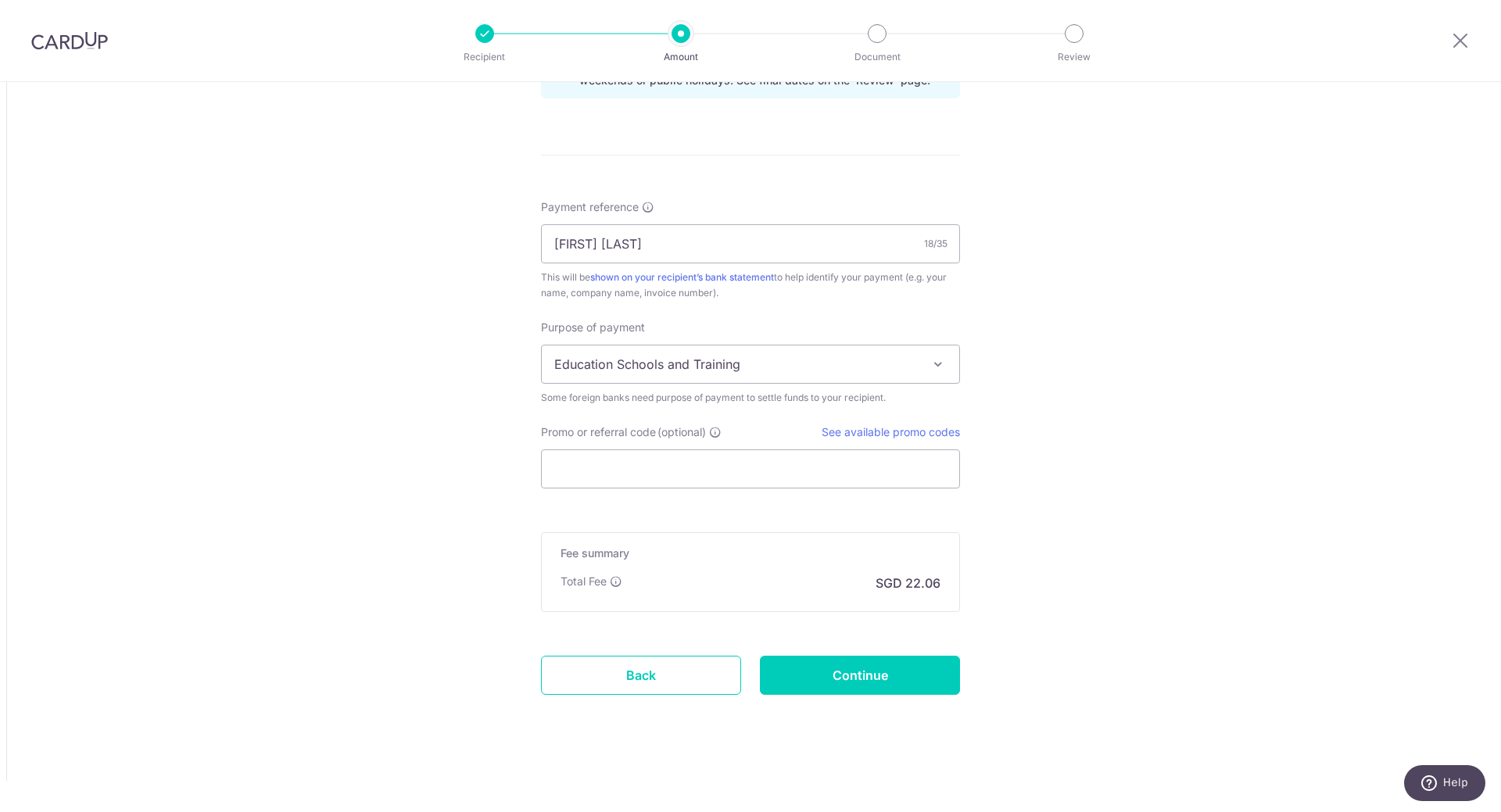 click on "Tell us more about your payment
Amount due to recipient
KRW
900,000.00
900000
1 KRW =  0.000932   SGD
Market exchange rate
SGD
838.8
Amount we will convert" at bounding box center [750, -110] 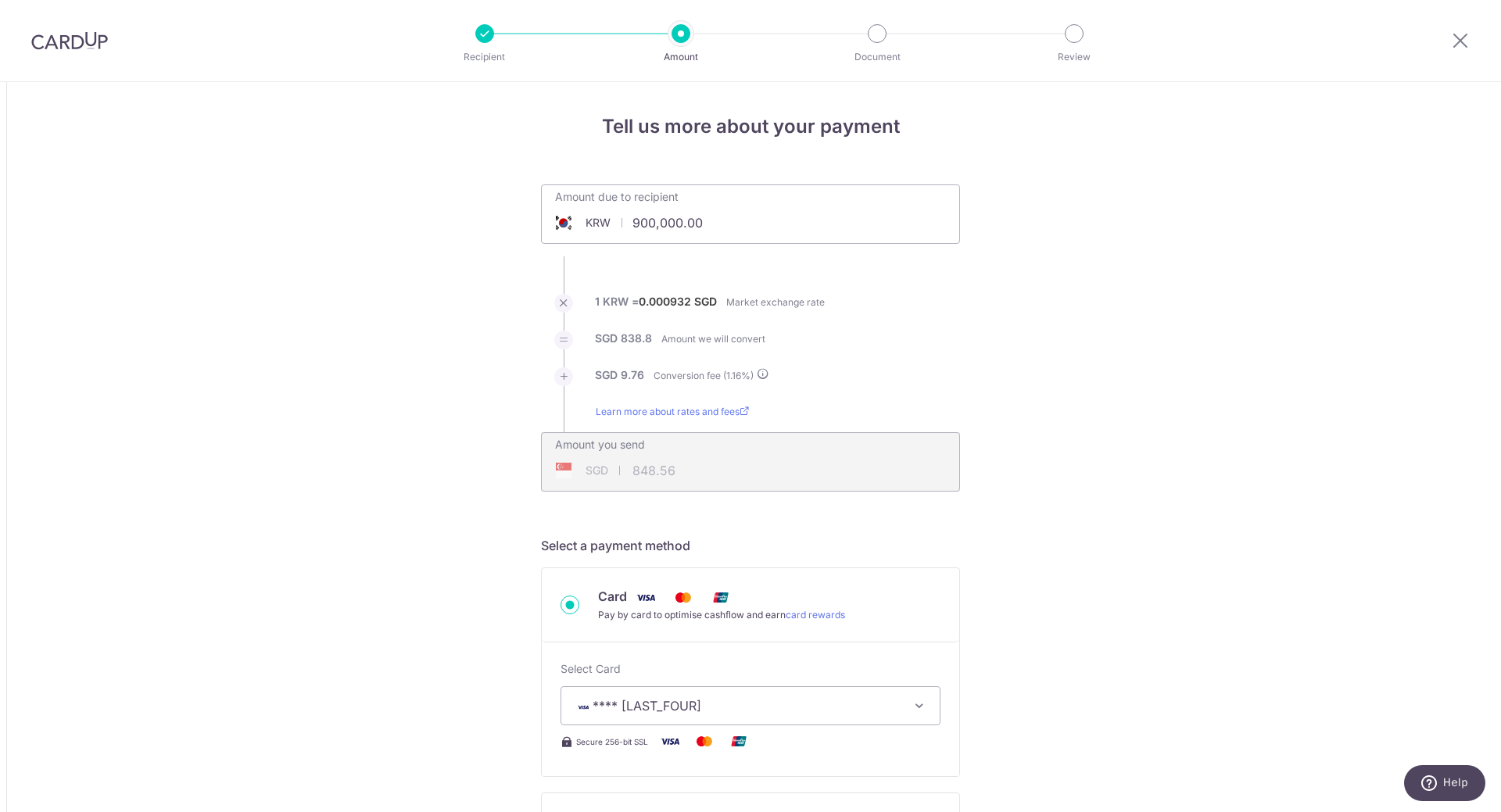 scroll, scrollTop: 0, scrollLeft: 0, axis: both 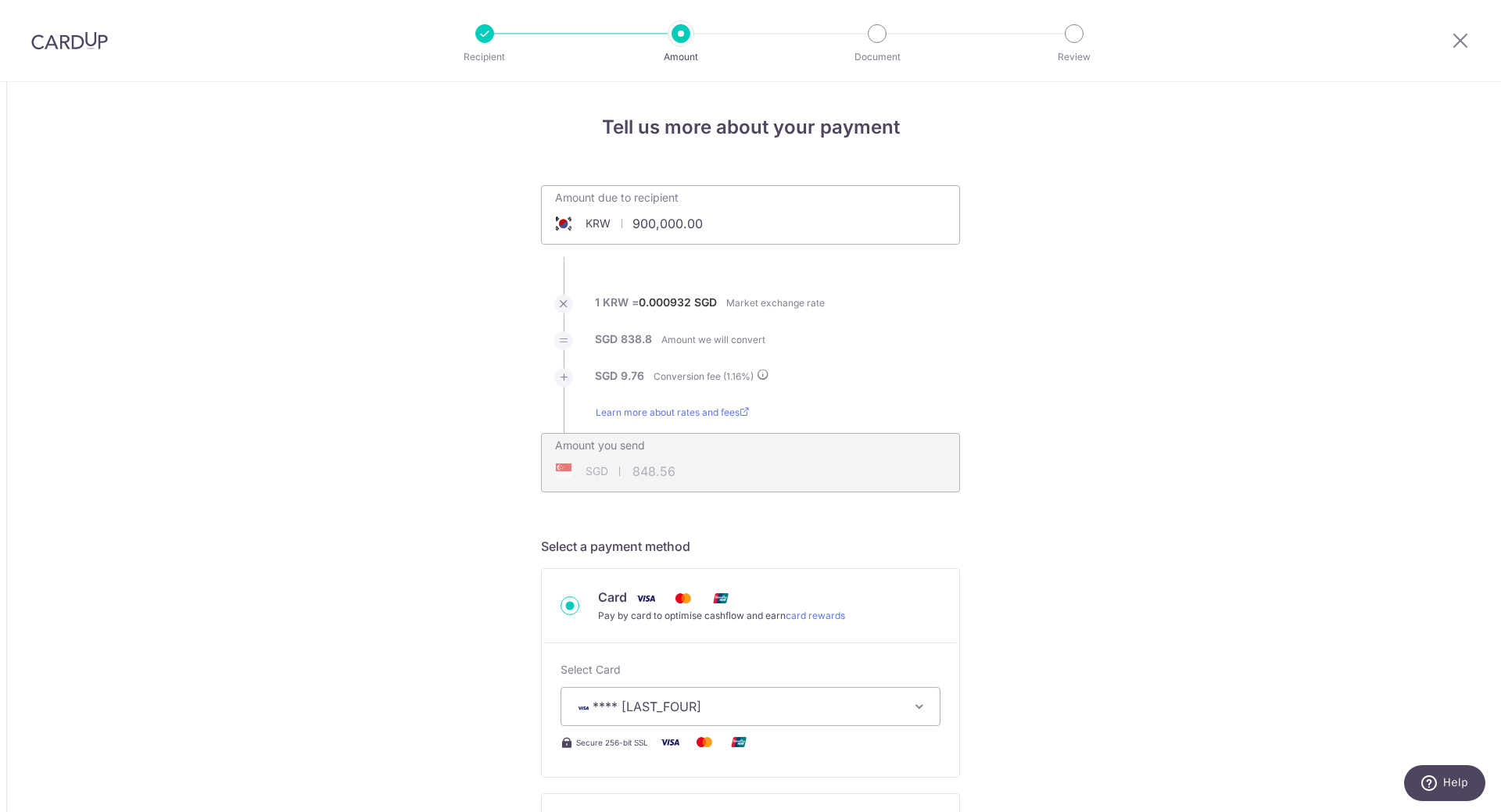 drag, startPoint x: 320, startPoint y: 191, endPoint x: 307, endPoint y: 184, distance: 14.764823 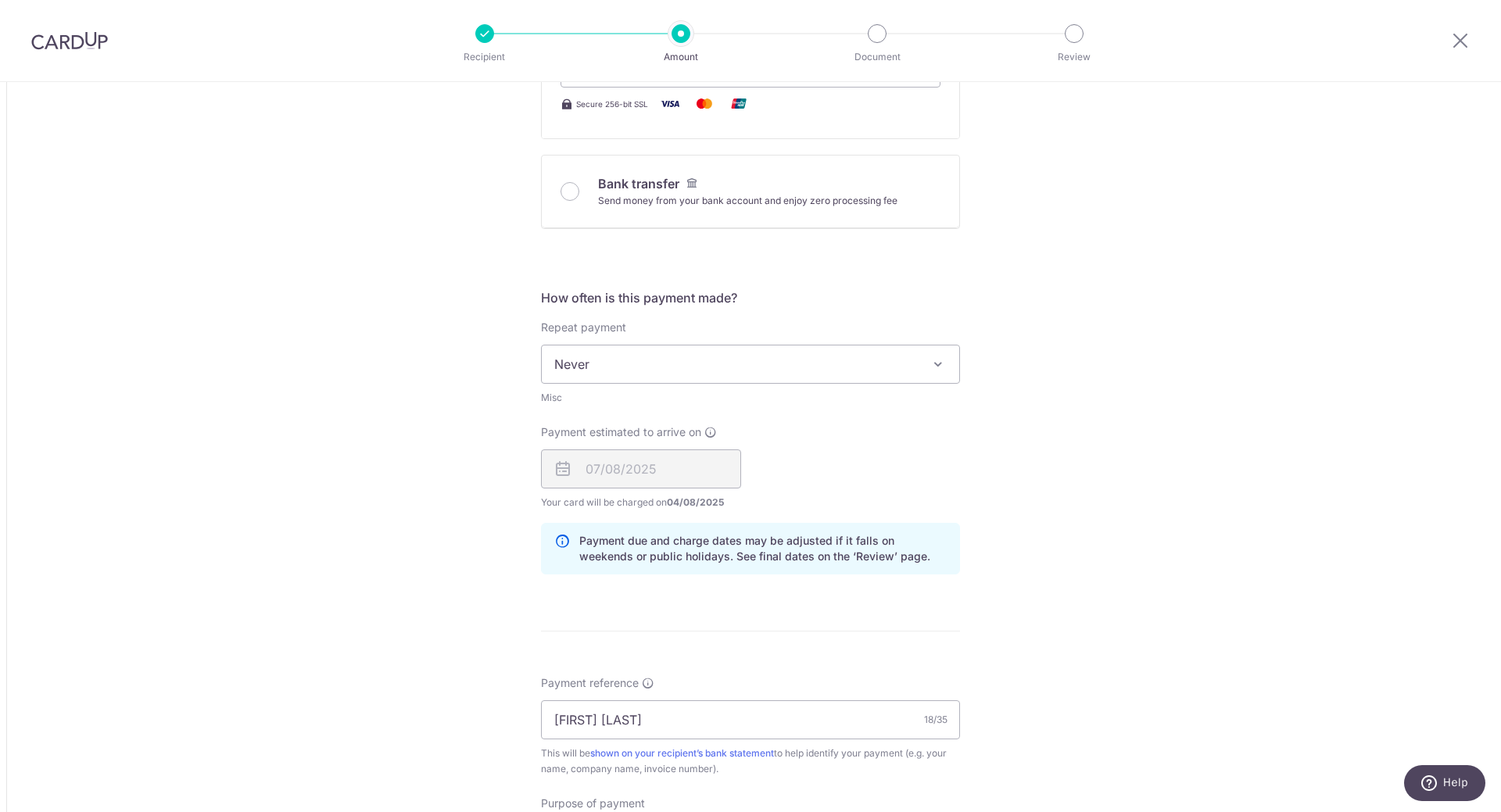 scroll, scrollTop: 1114, scrollLeft: 0, axis: vertical 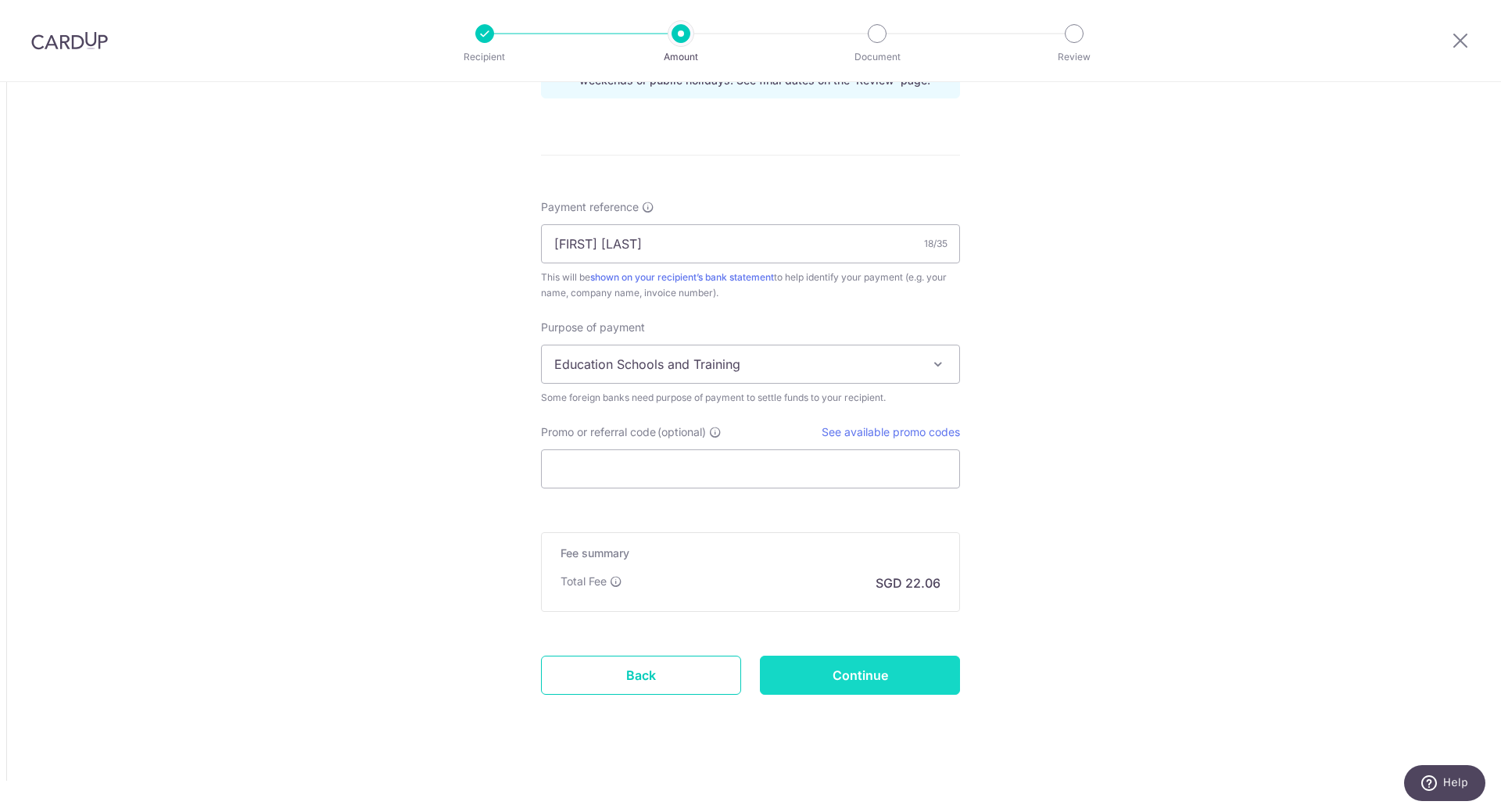 click on "Continue" at bounding box center [860, 675] 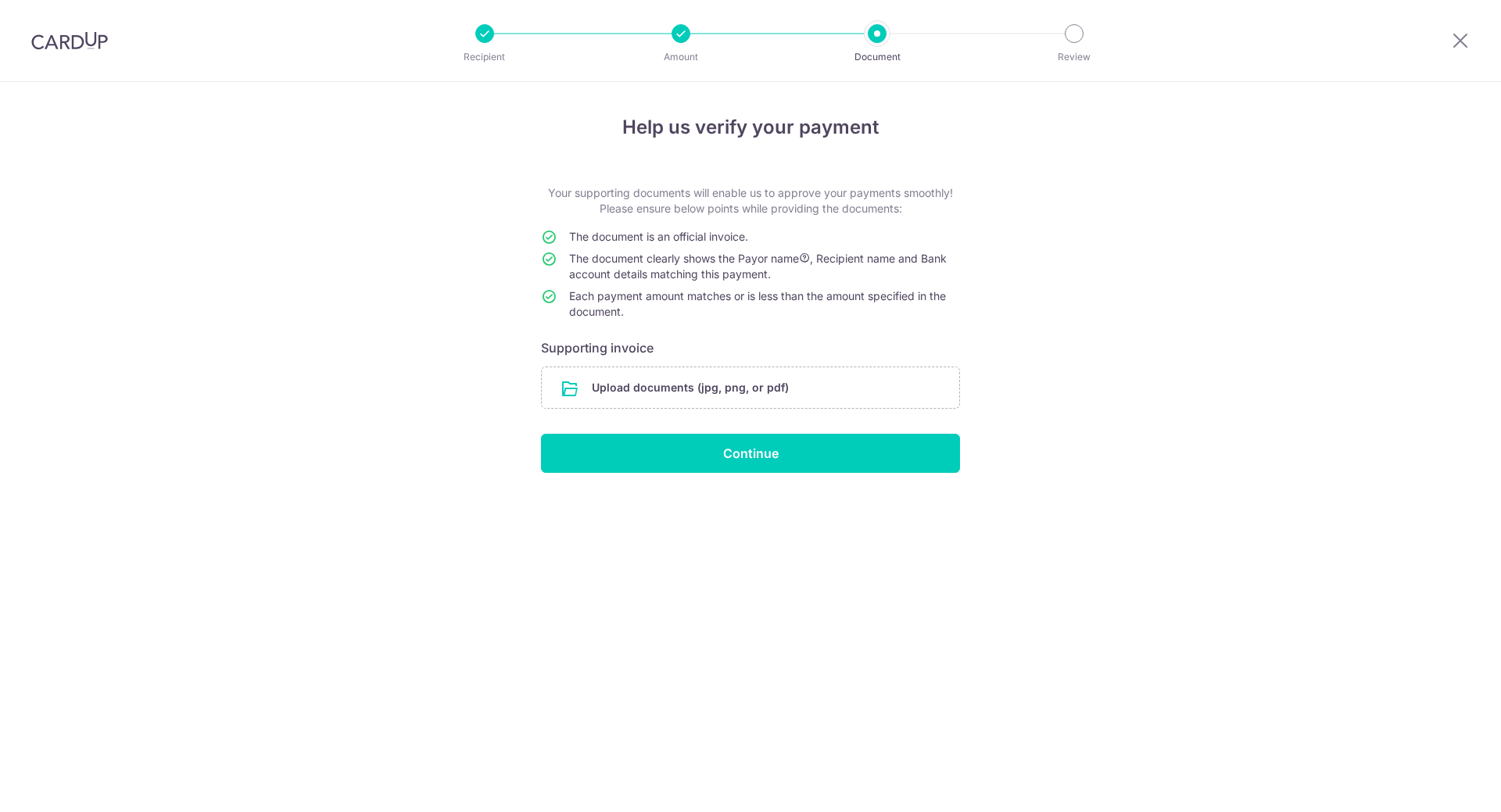 scroll, scrollTop: 0, scrollLeft: 0, axis: both 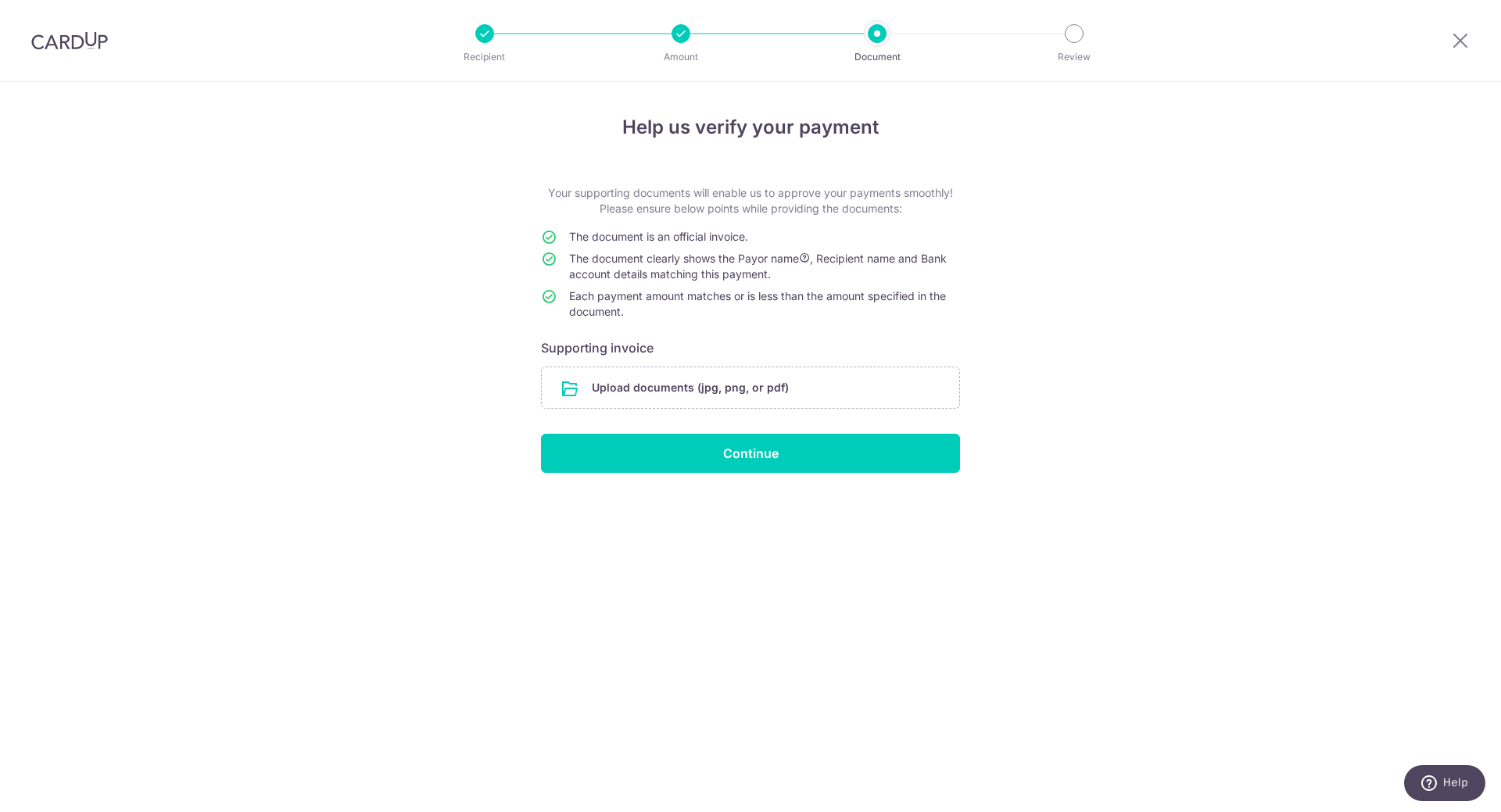 click on "The document clearly shows the Payor name  , Recipient name and Bank account details matching this payment." at bounding box center [758, 266] 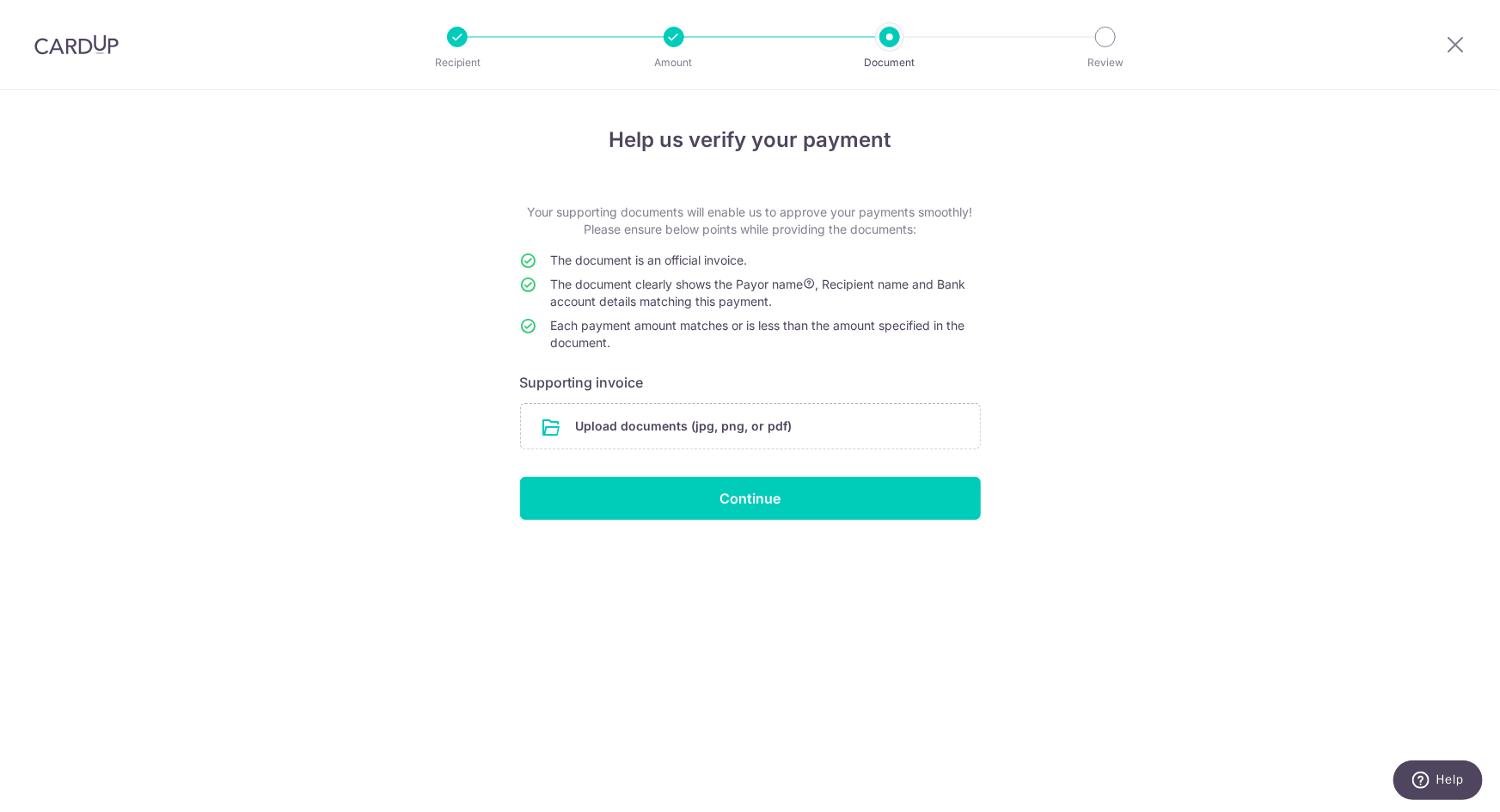 drag, startPoint x: 427, startPoint y: 205, endPoint x: 456, endPoint y: 147, distance: 64.84597 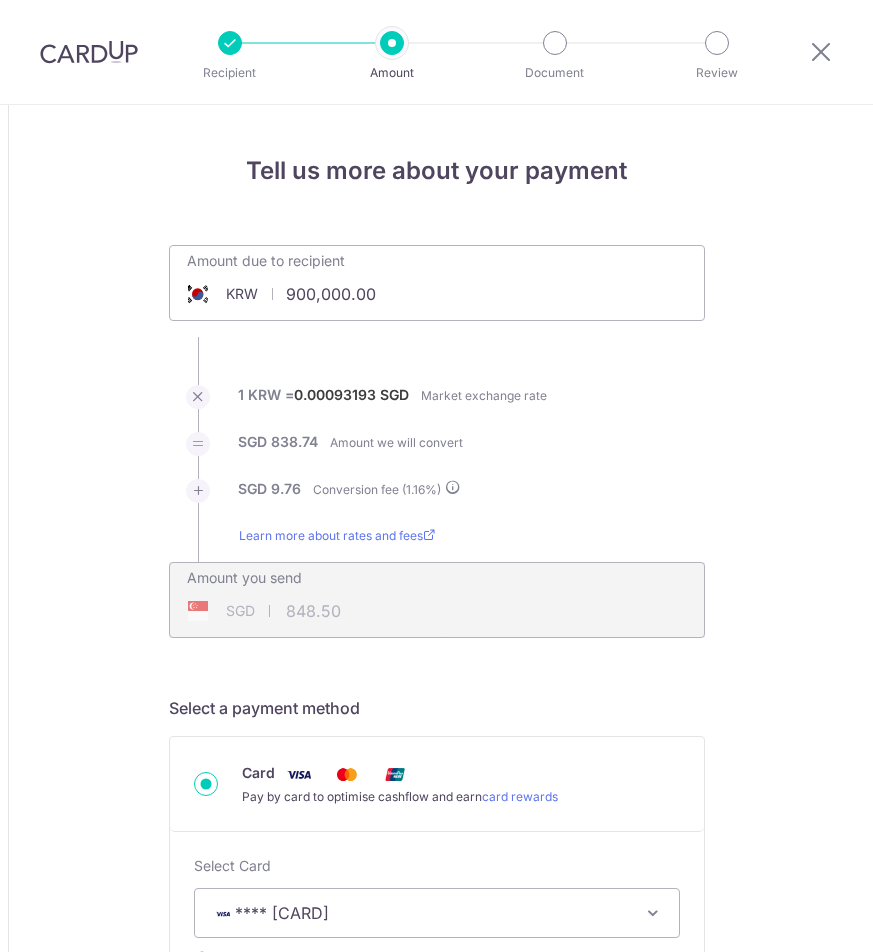 scroll, scrollTop: 0, scrollLeft: 0, axis: both 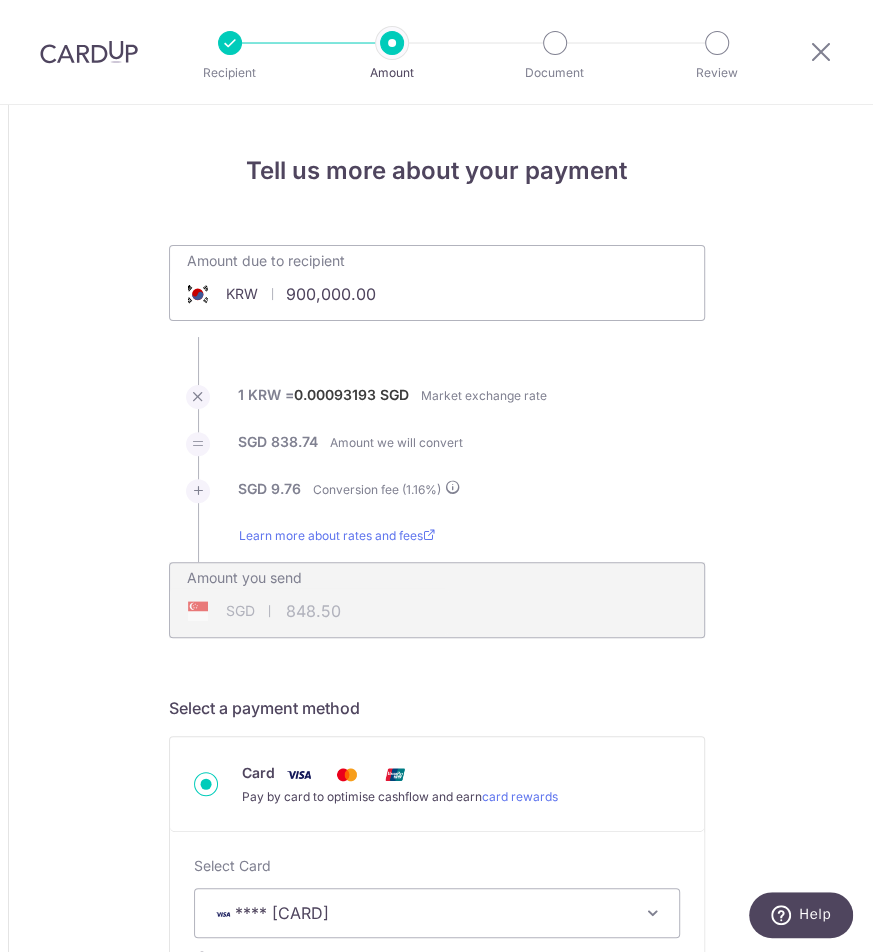 drag, startPoint x: 799, startPoint y: 242, endPoint x: 770, endPoint y: 207, distance: 45.453274 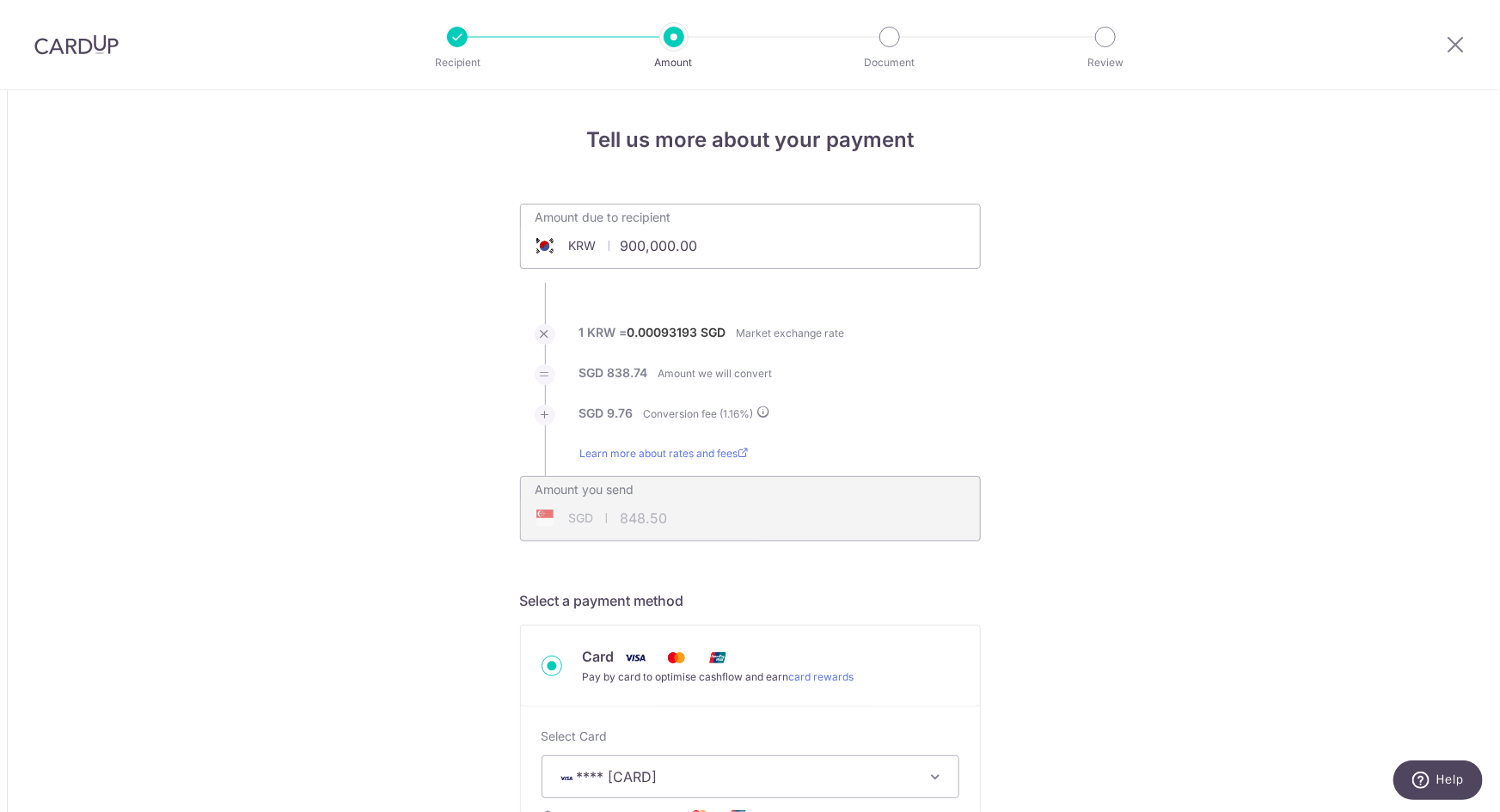 type on "900,000.00" 